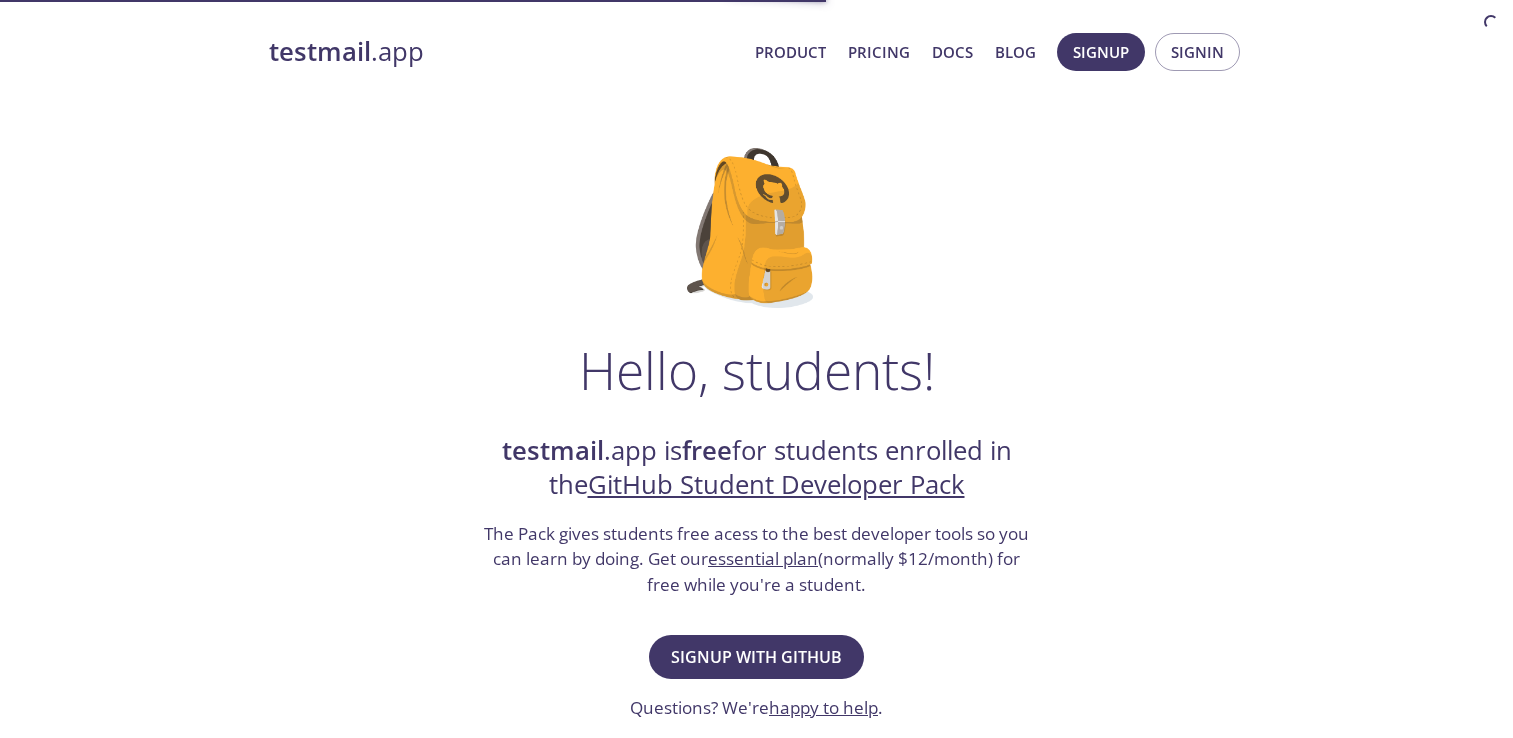 scroll, scrollTop: 0, scrollLeft: 0, axis: both 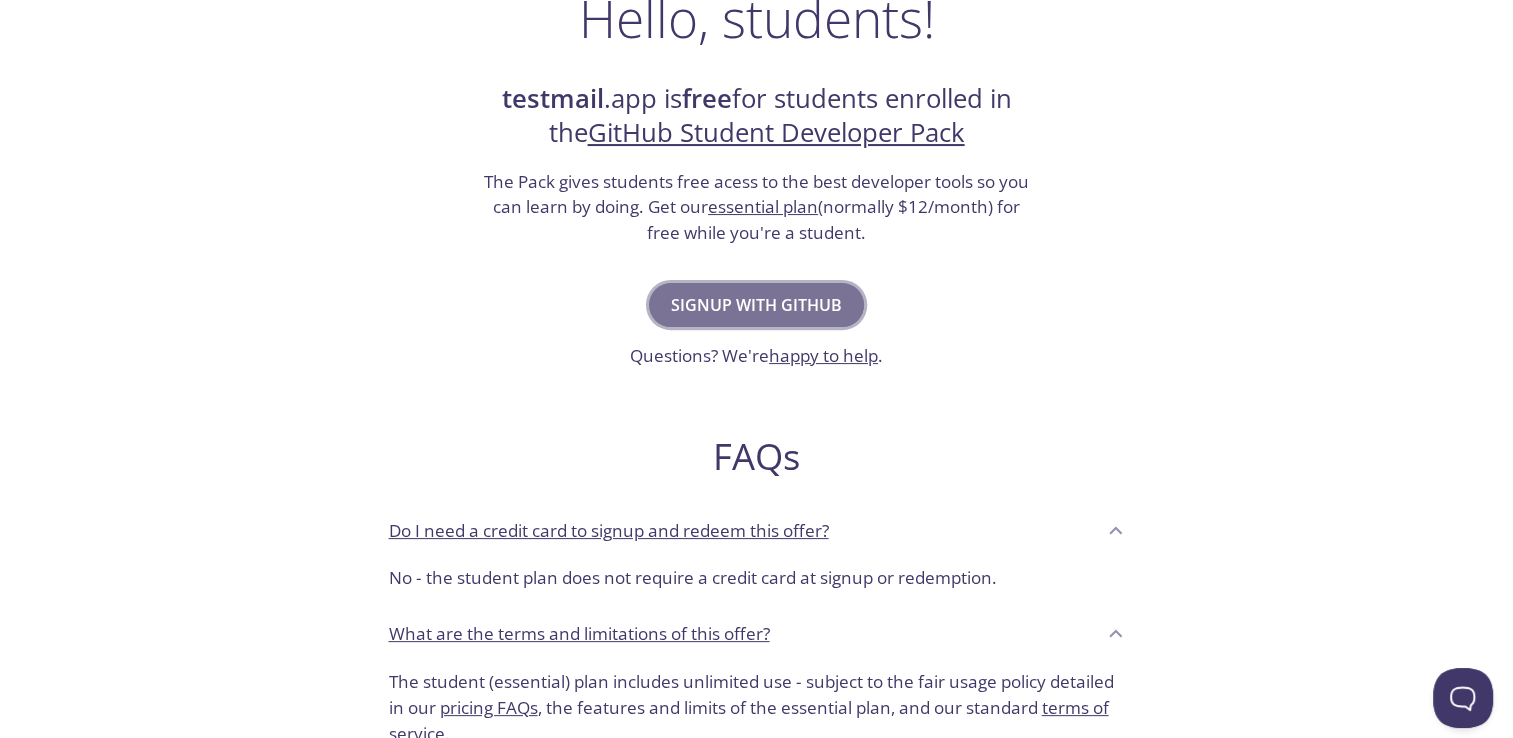 click on "Signup with GitHub" at bounding box center (756, 305) 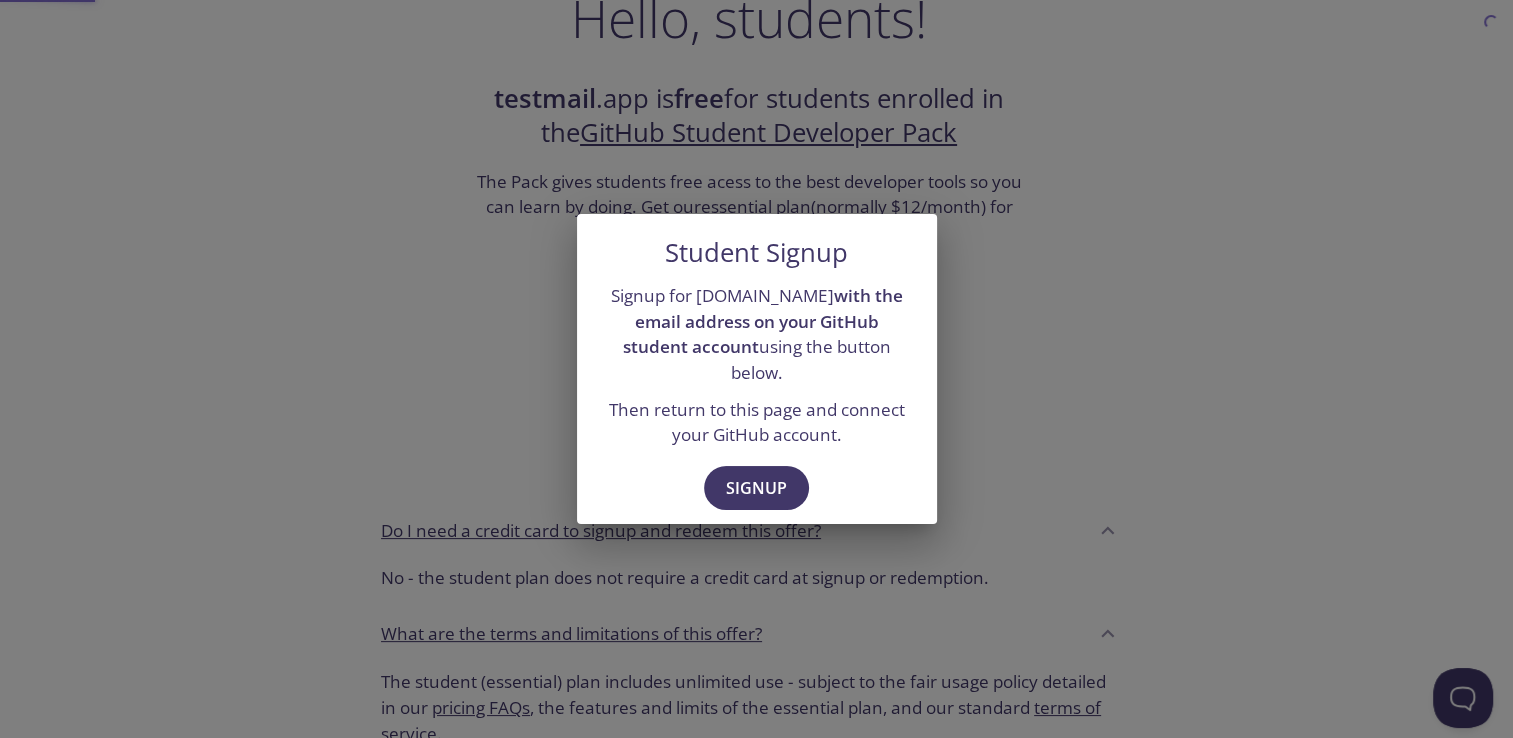 scroll, scrollTop: 0, scrollLeft: 0, axis: both 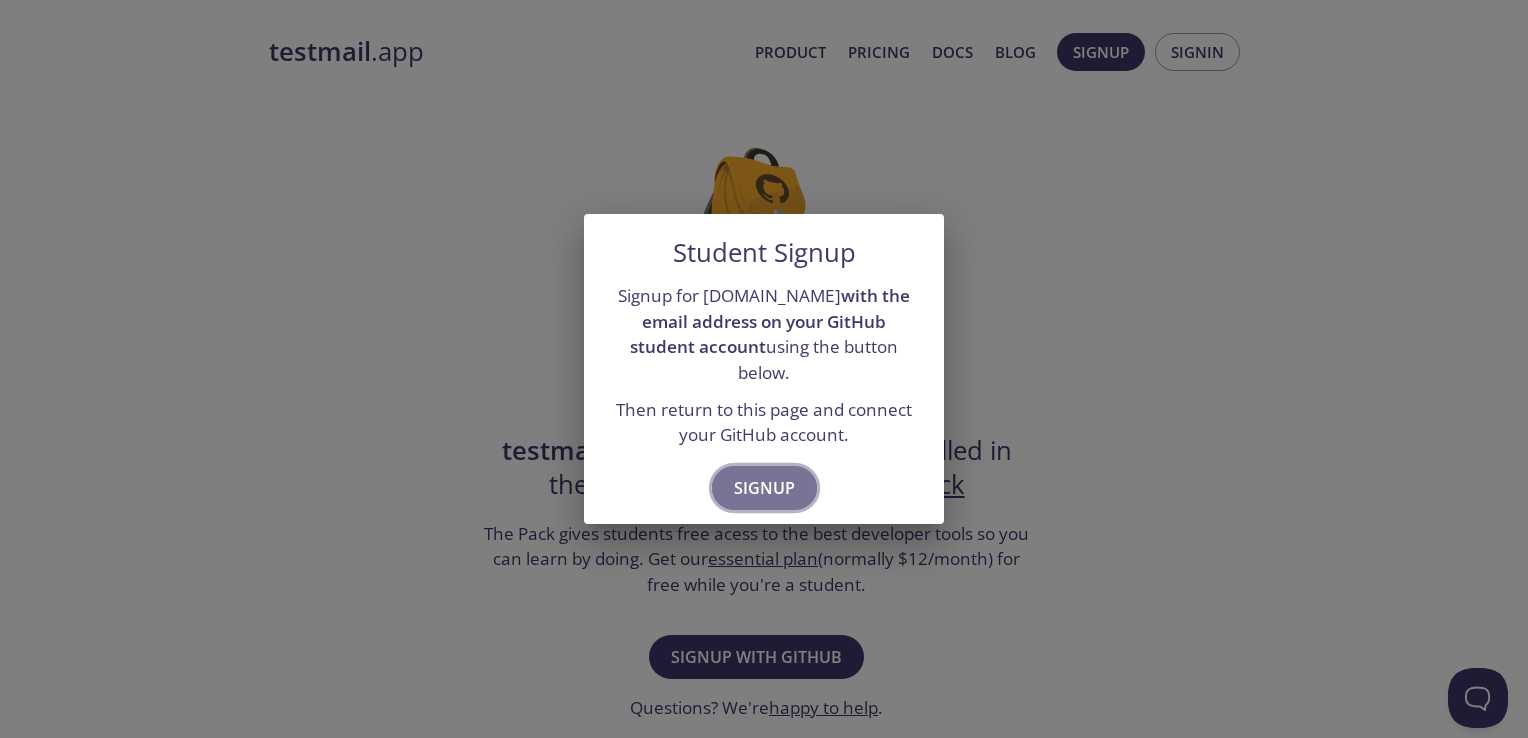 click on "Signup" at bounding box center (764, 488) 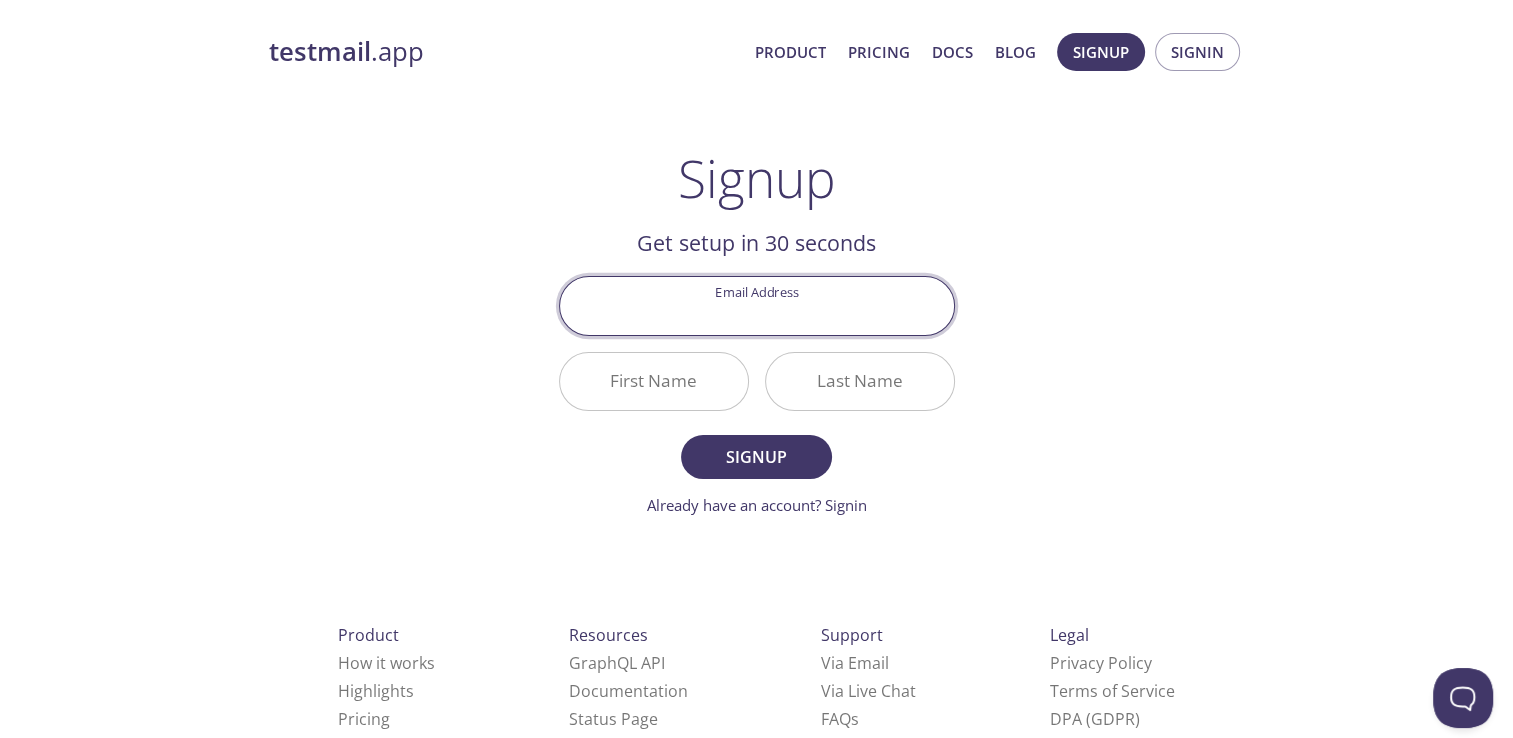 click on "Email Address" at bounding box center [757, 305] 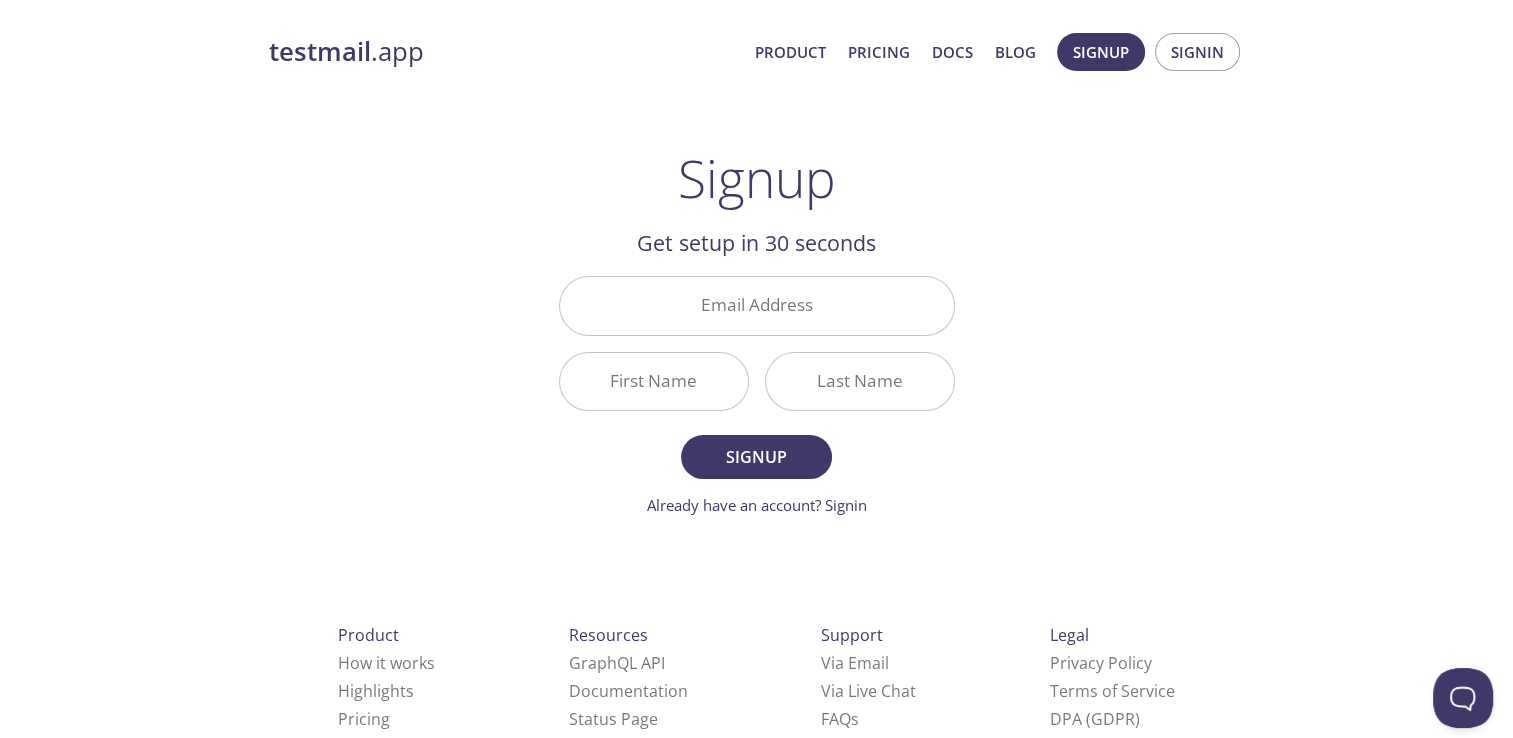 click on "testmail .app Product Pricing Docs Blog Signup Signin Signup Get setup in 30 seconds Email Address First Name Last Name Signup Already have an account? Signin Check your email inbox Email Verification Code Confirm Didn't receive anything? Resend email Product How it works Highlights Pricing Resources GraphQL API Documentation Status Page Support Via Email Via Live Chat FAQ s Legal Privacy Policy Terms of Service DPA (GDPR) © testmail.app Toronto, Canada Who We Are" at bounding box center [757, 479] 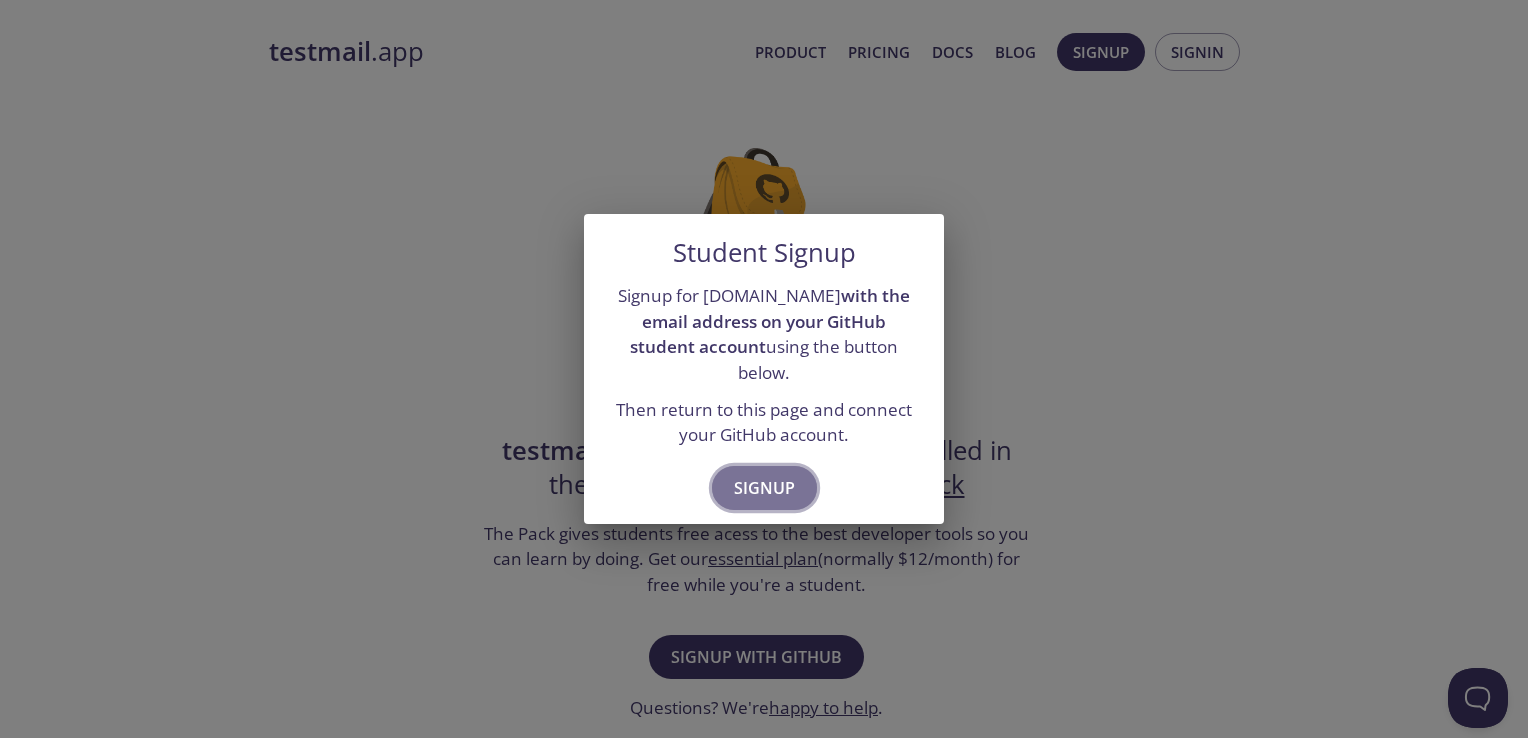 click on "Signup" at bounding box center [764, 488] 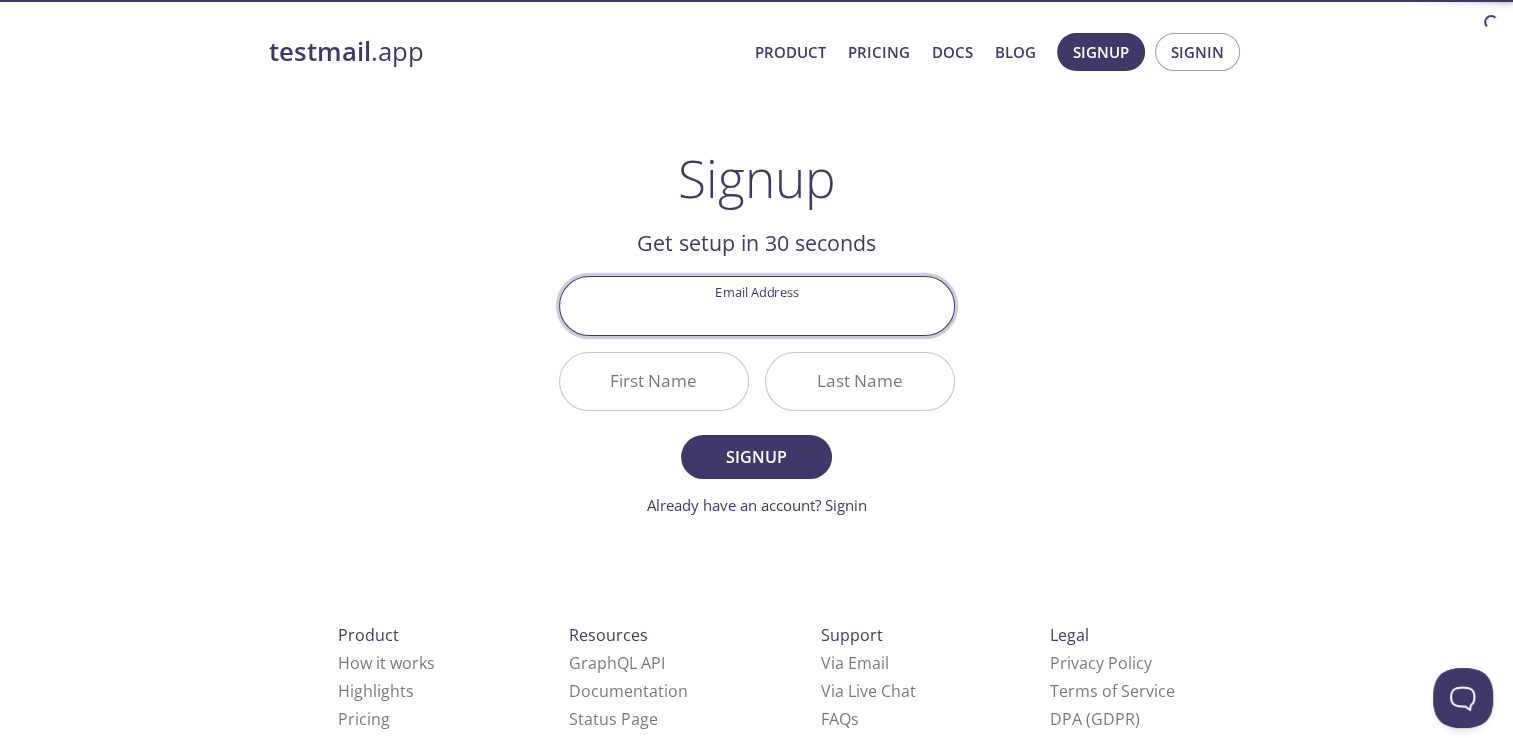 click on "Email Address" at bounding box center [757, 305] 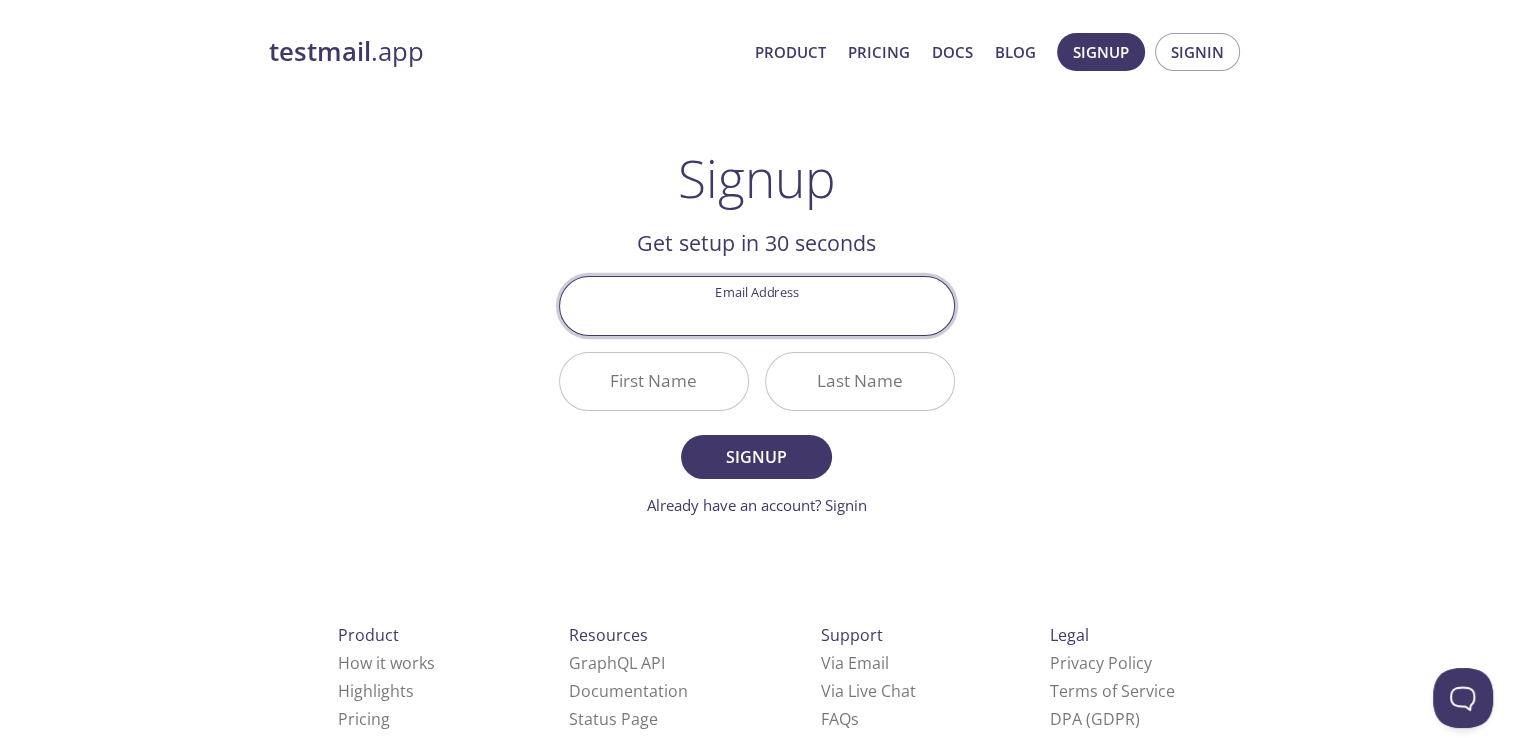 type on "sec23cs039@sairamtap.edu.in" 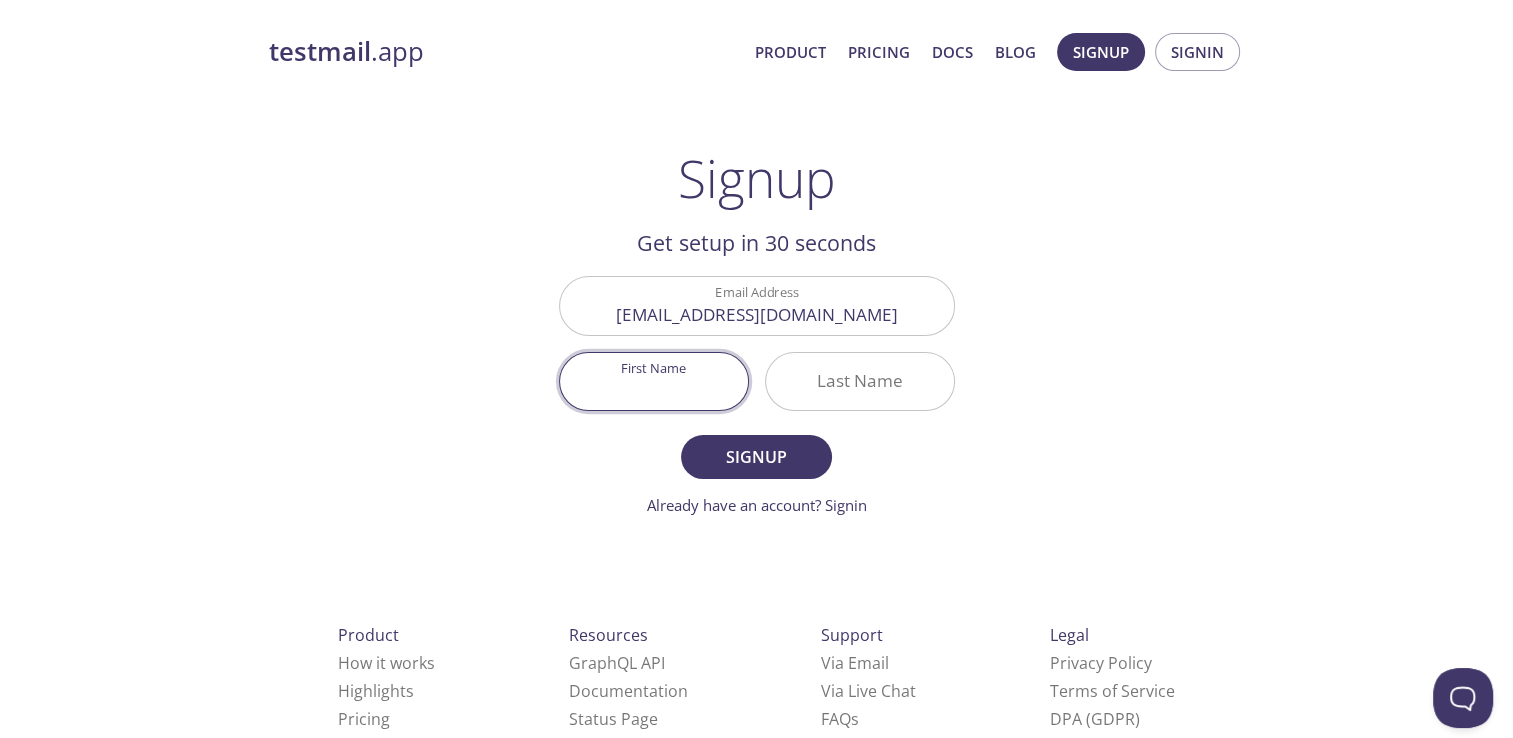 click on "First Name" at bounding box center (654, 381) 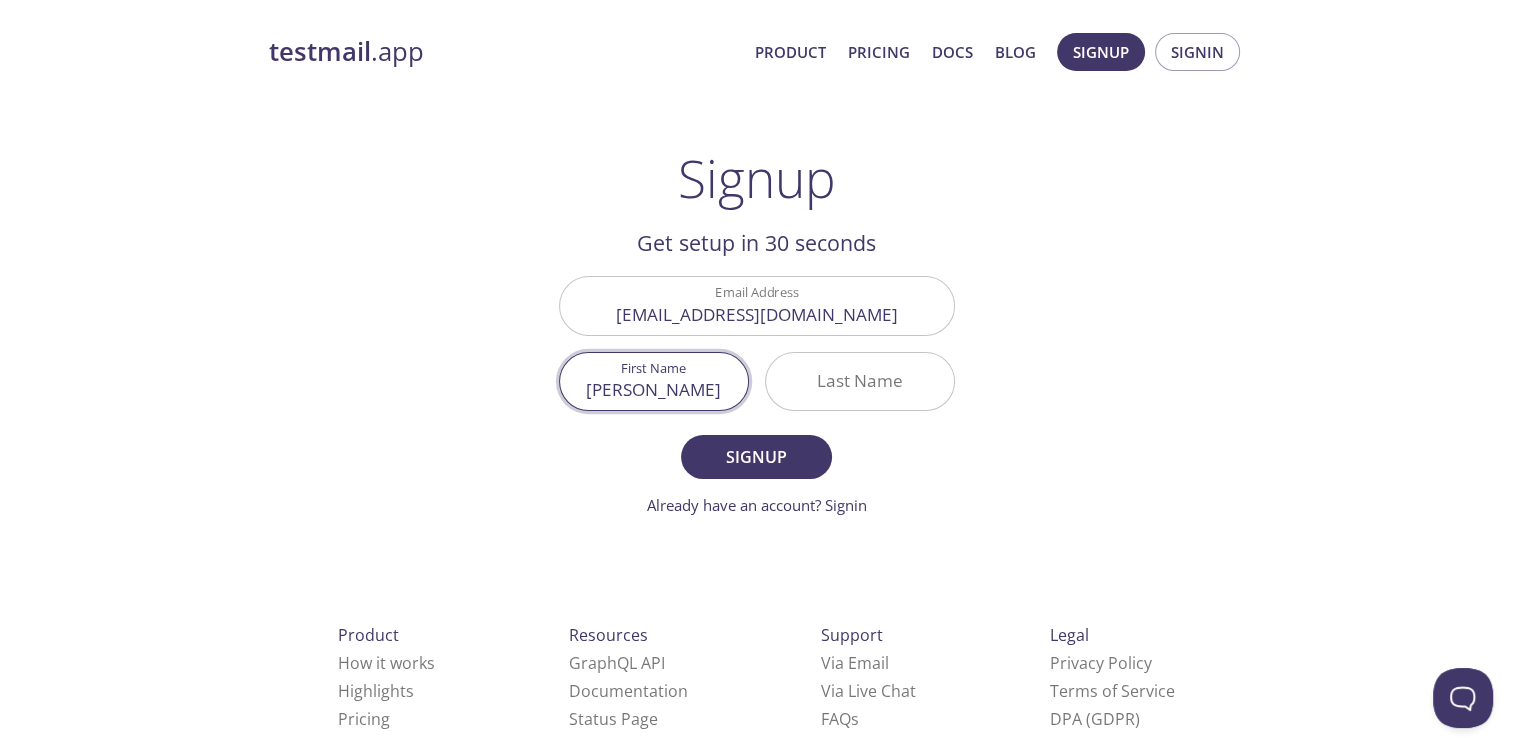 type on "Nikil" 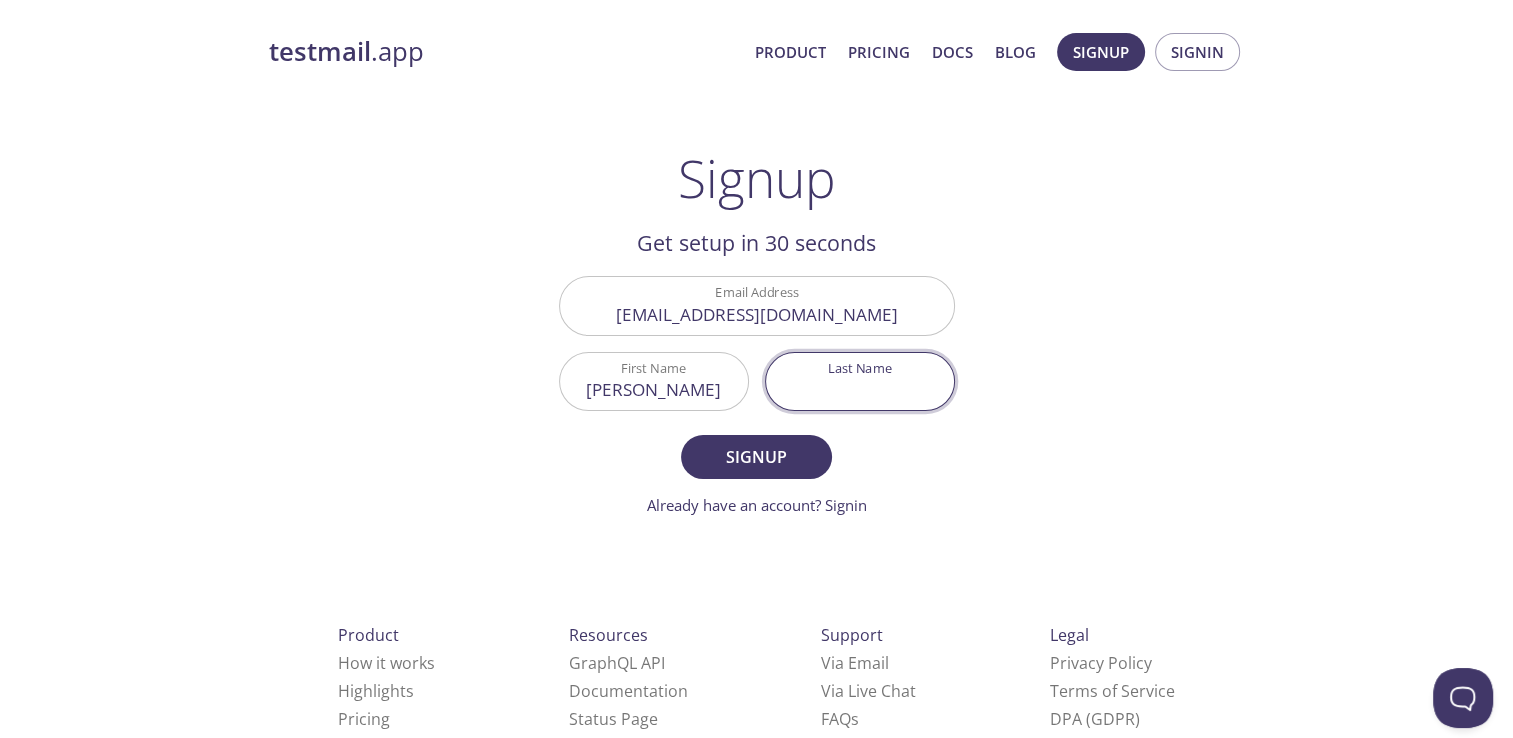 click on "Last Name" at bounding box center (860, 381) 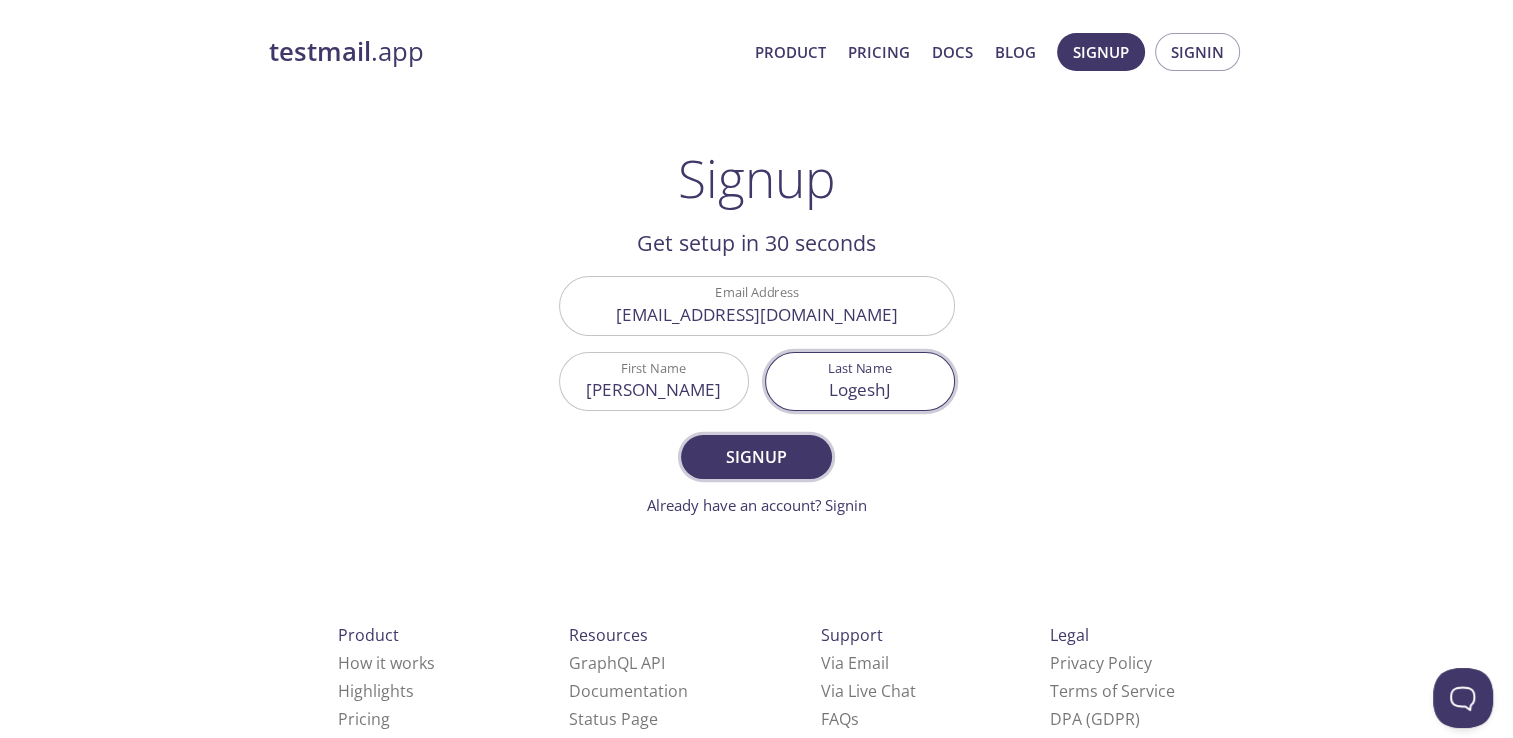 type on "LogeshJ" 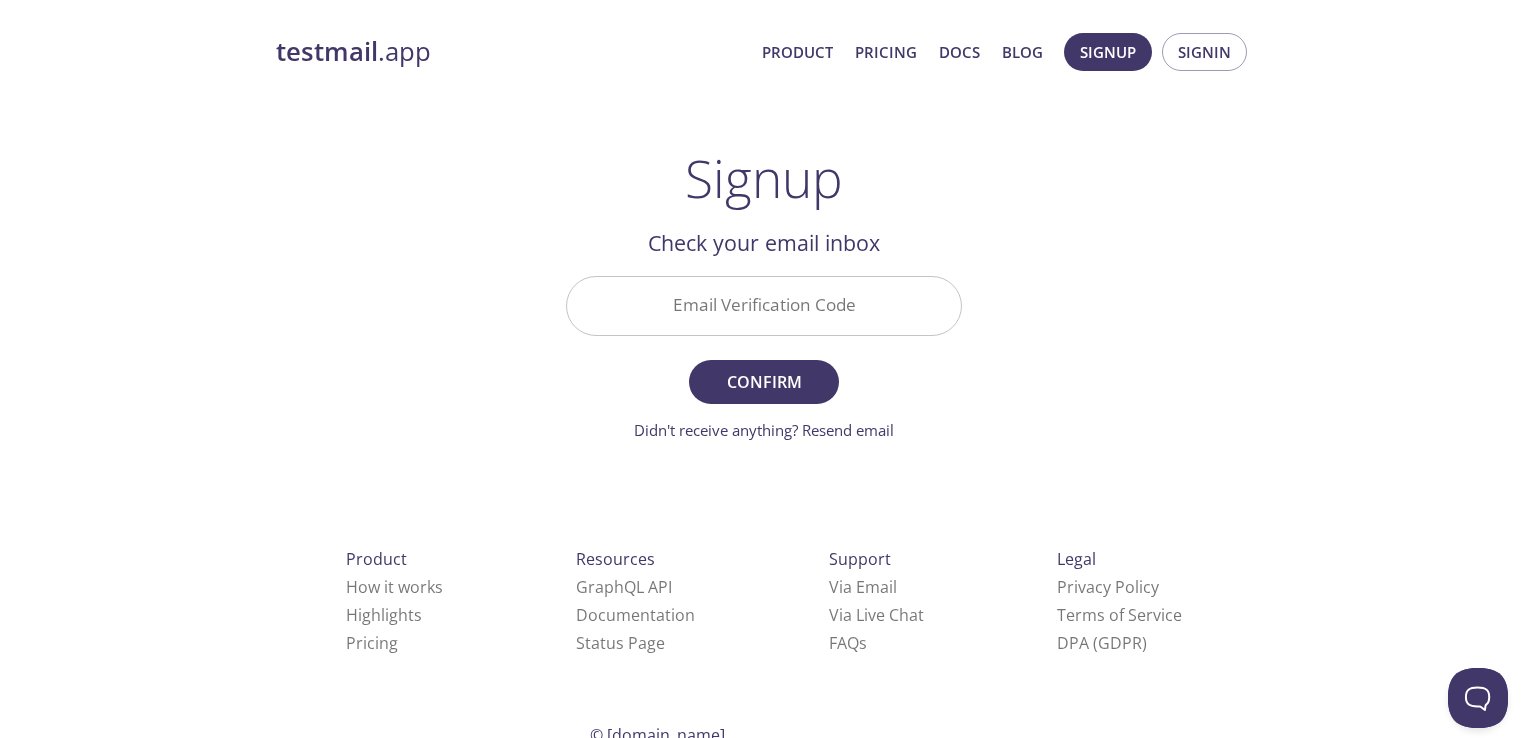 click on "Email Verification Code" at bounding box center [764, 305] 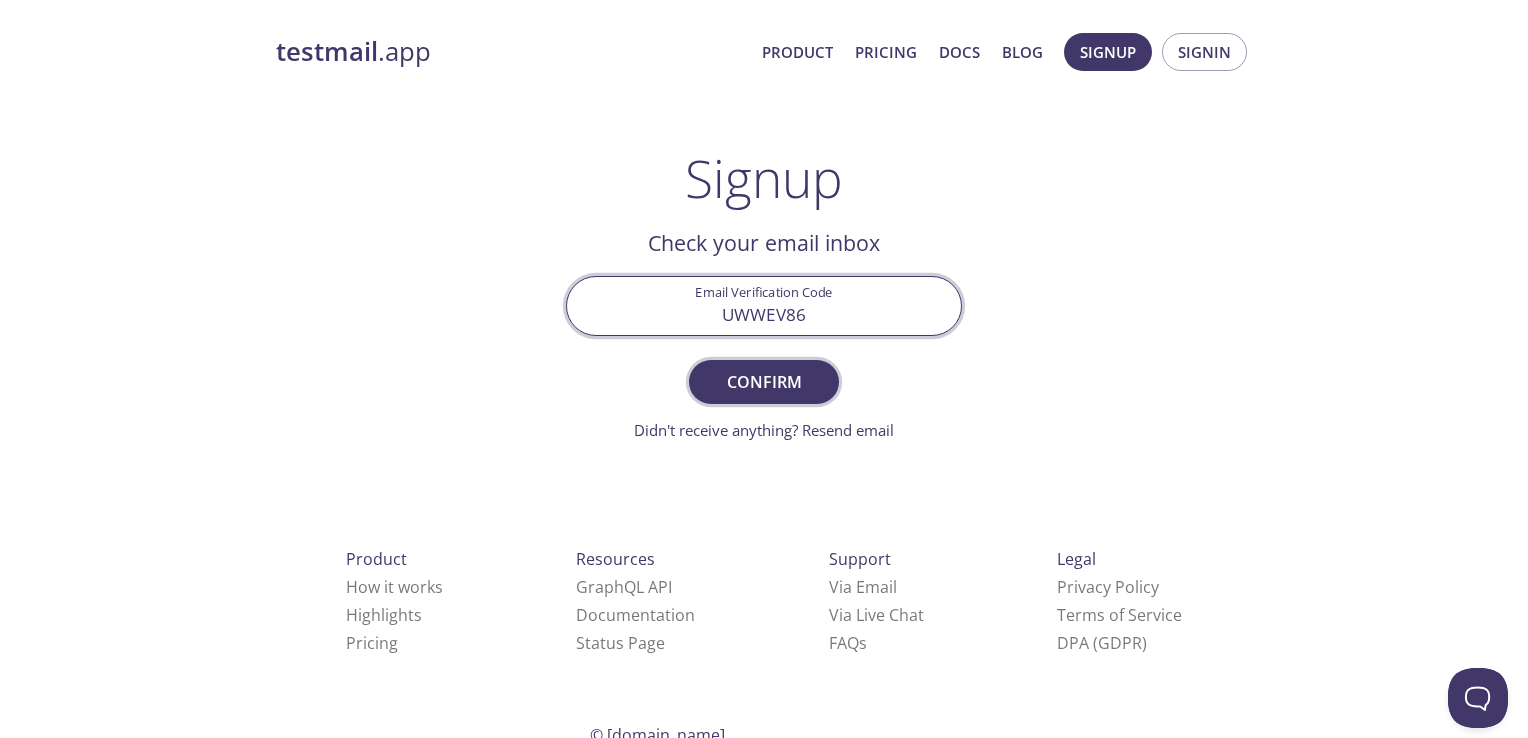 type on "UWWEV86" 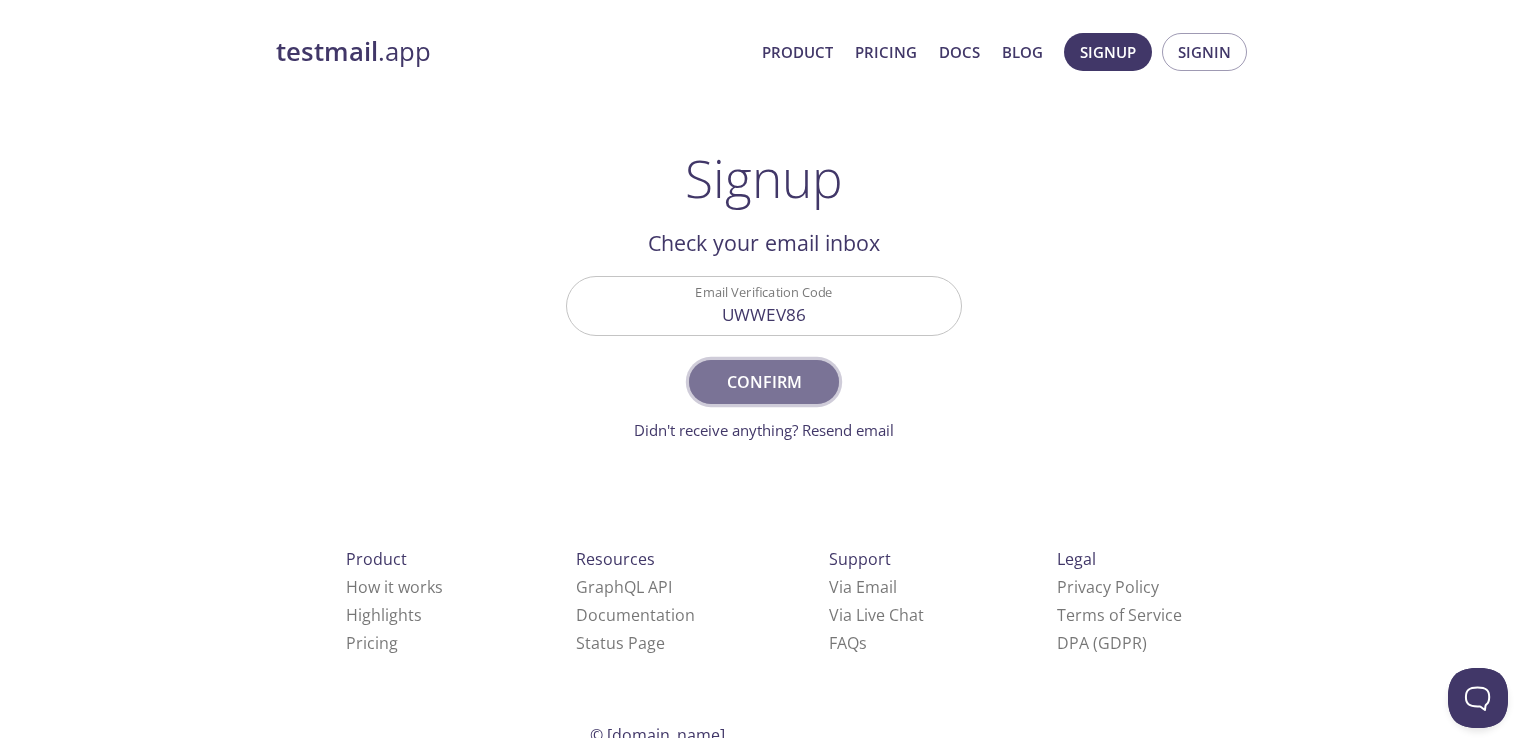 click on "Confirm" at bounding box center (764, 382) 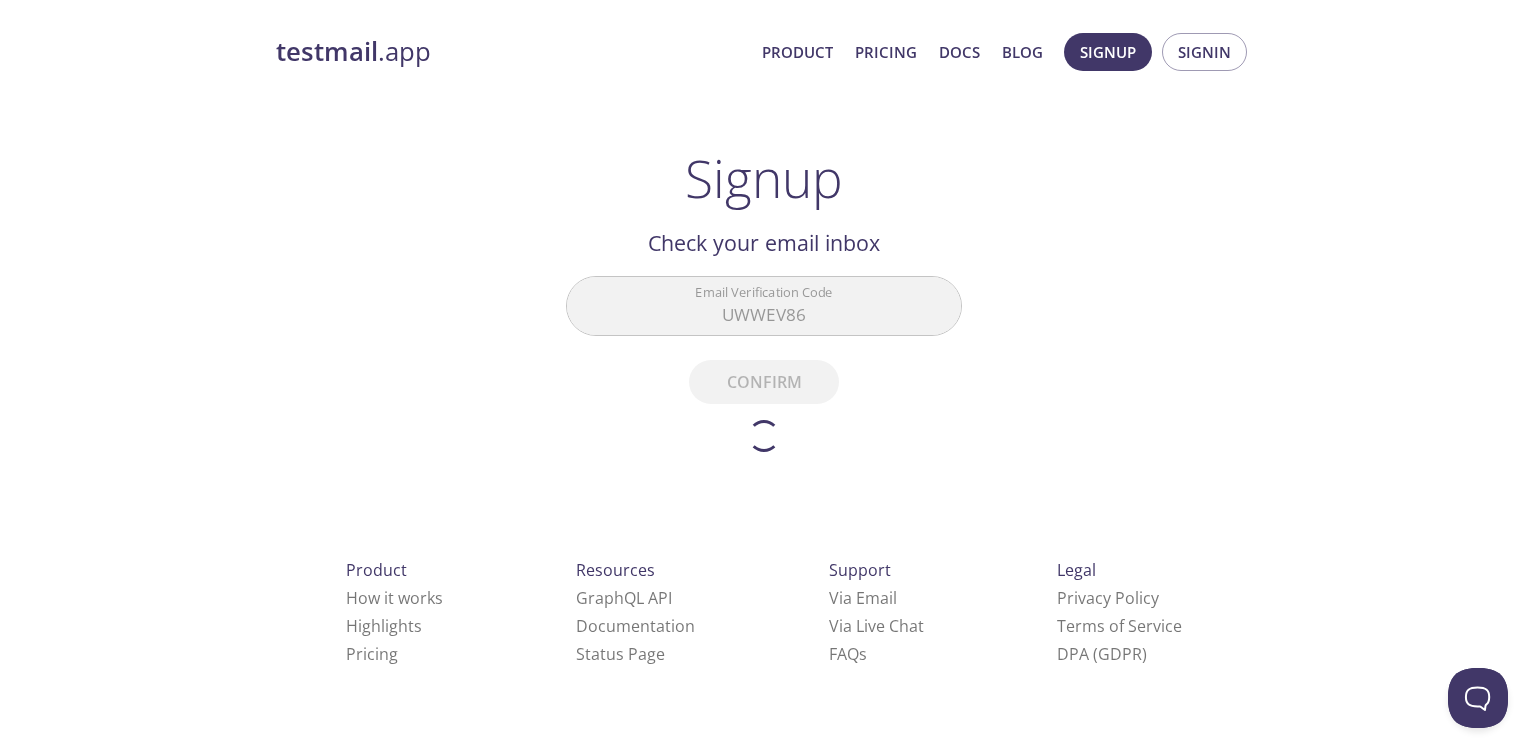 click on "Email Verification Code UWWEV86 Confirm Didn't receive anything? Resend email" at bounding box center (764, 363) 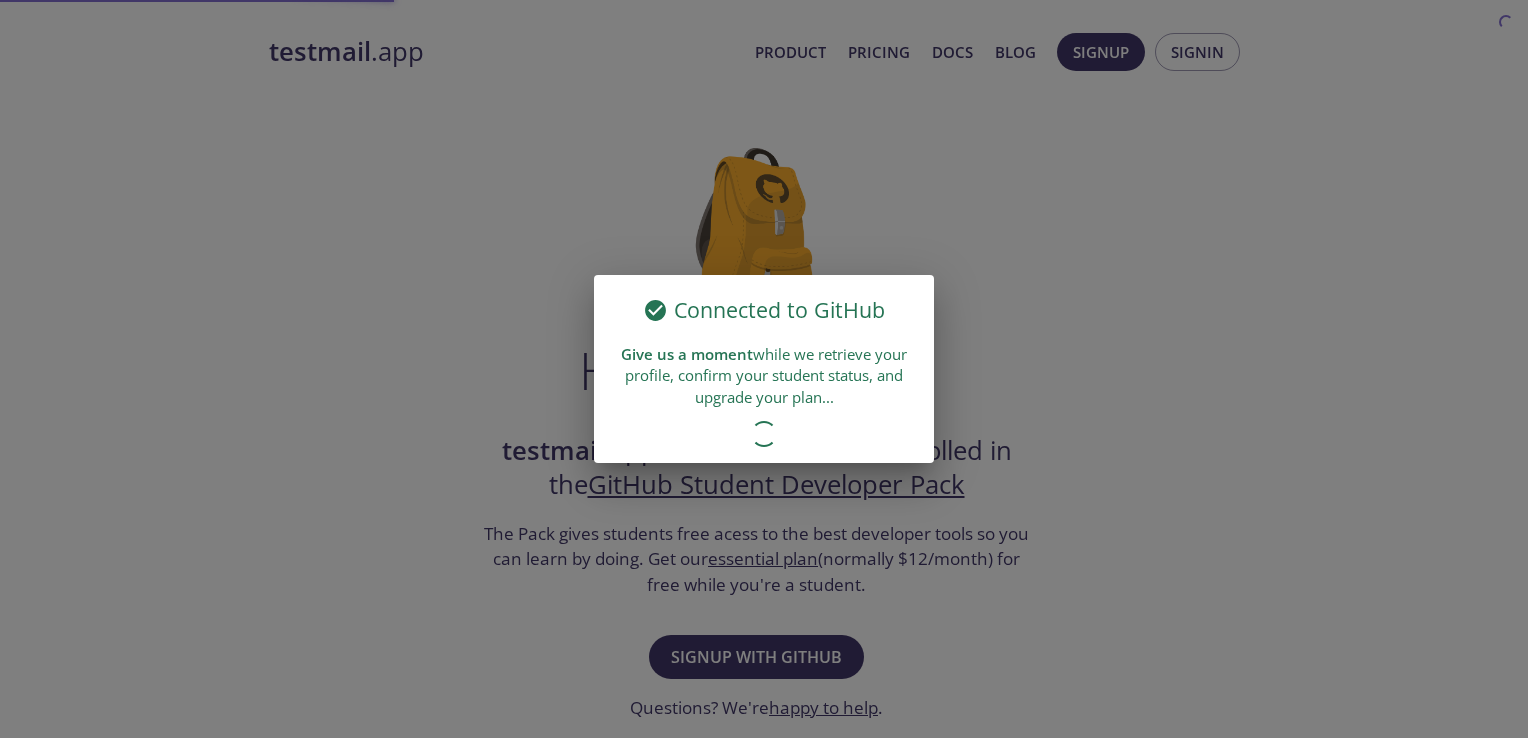 scroll, scrollTop: 0, scrollLeft: 0, axis: both 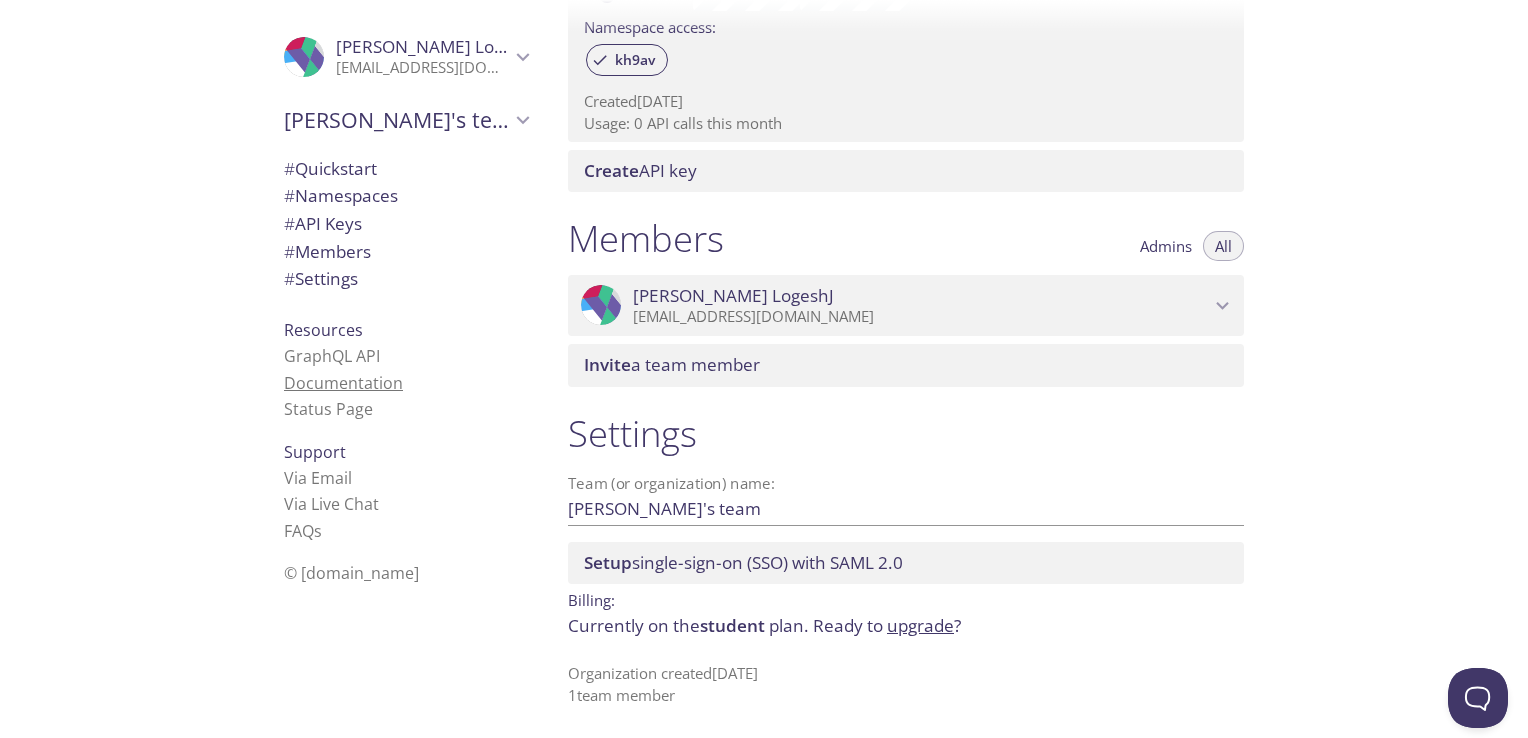 click on "Documentation" at bounding box center [343, 383] 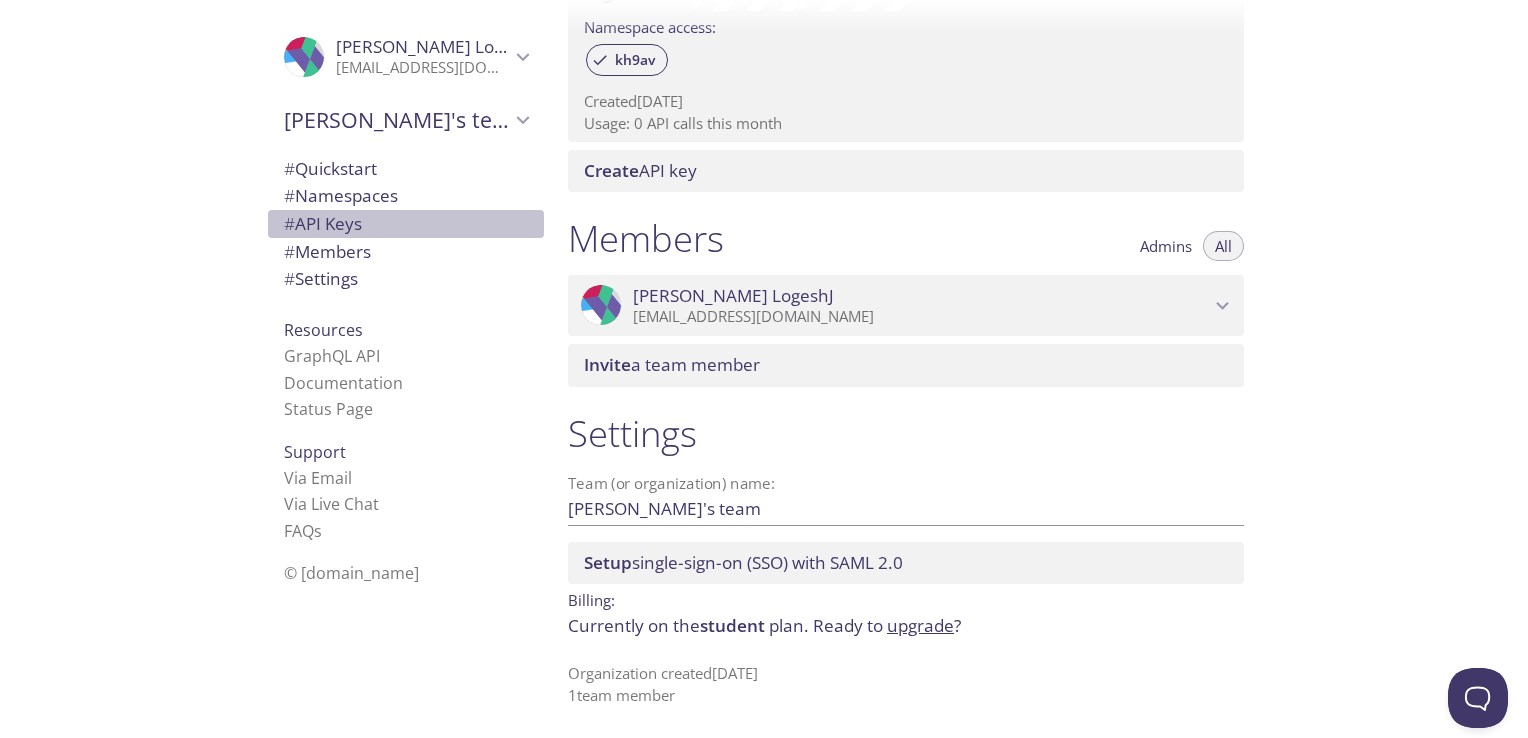 click on "#  API Keys" at bounding box center (406, 224) 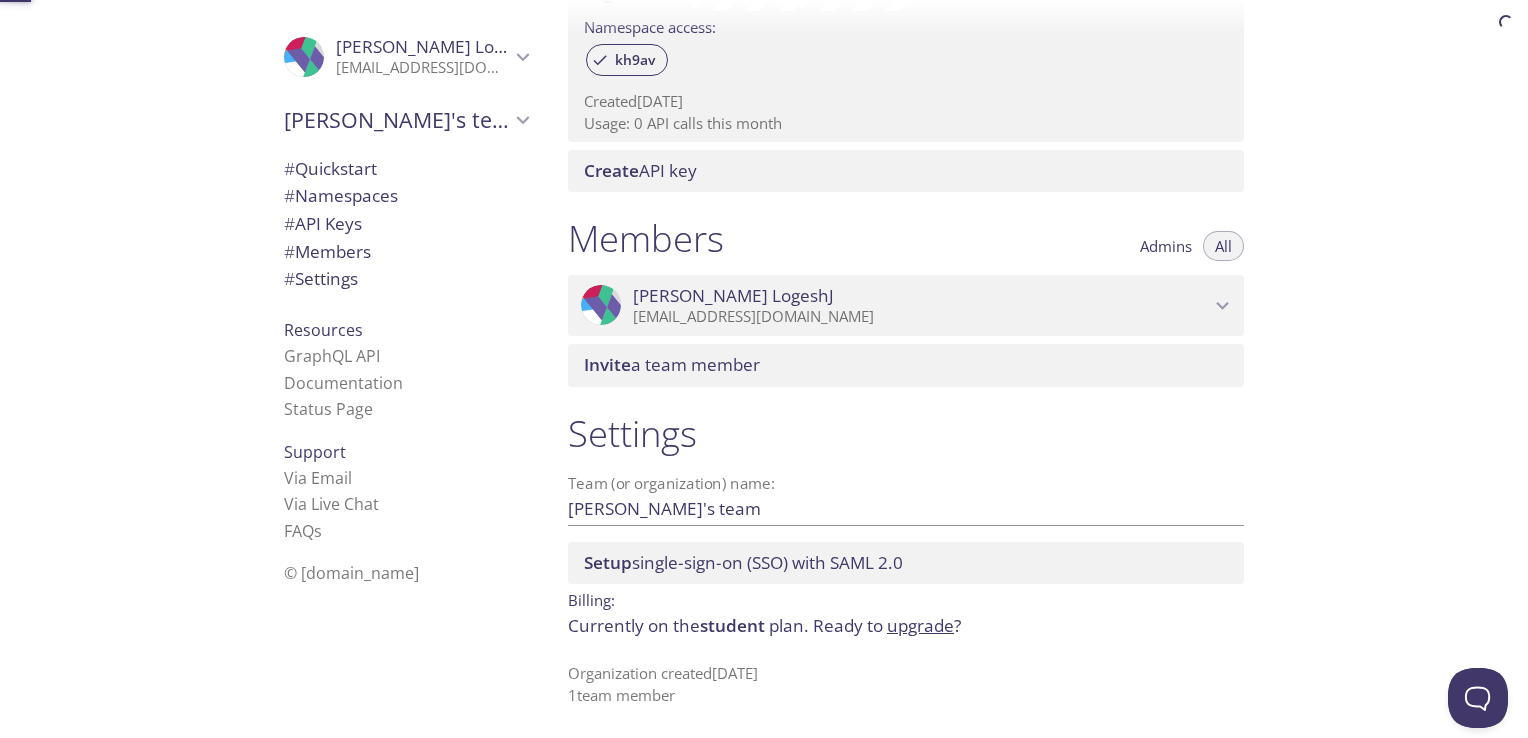 scroll, scrollTop: 540, scrollLeft: 0, axis: vertical 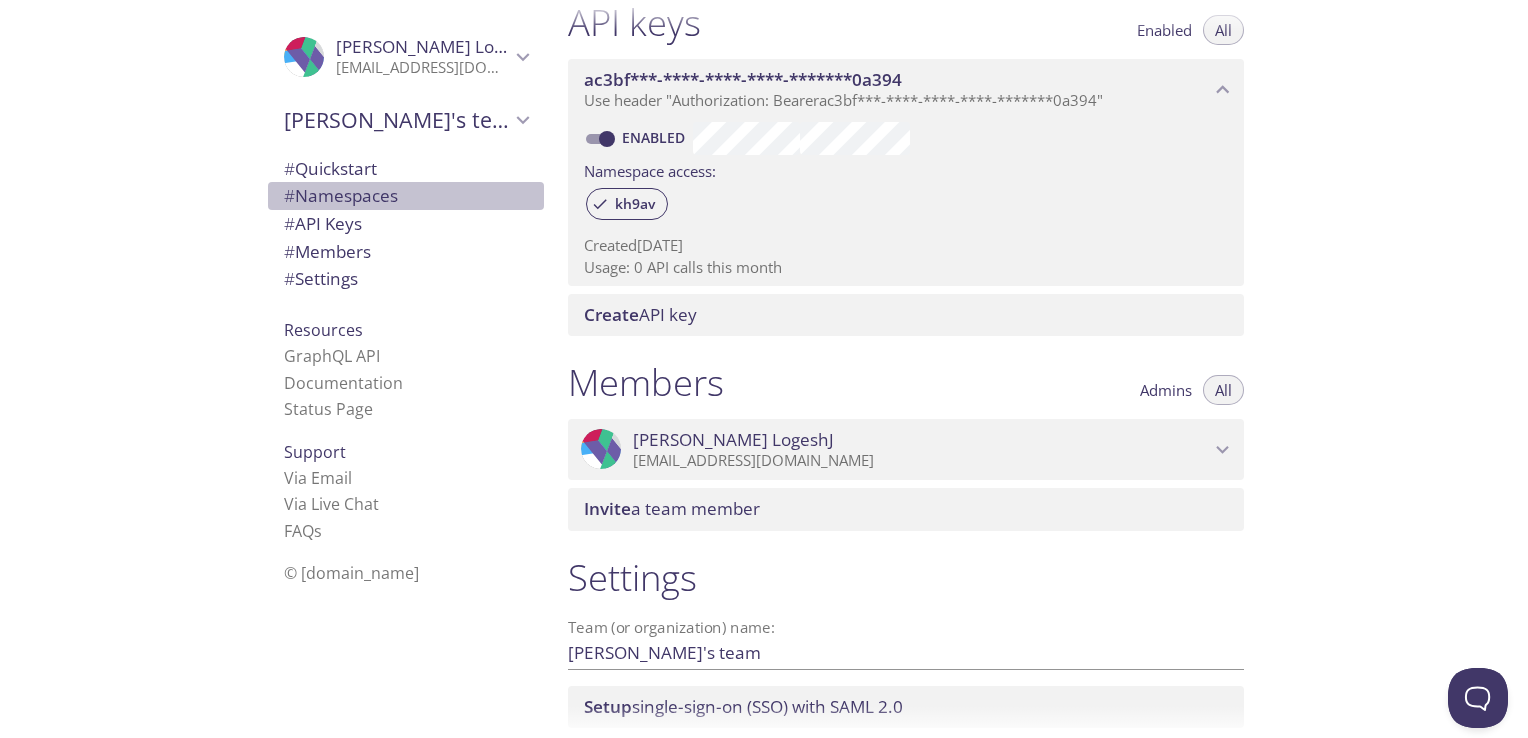 click on "#  Namespaces" at bounding box center [406, 196] 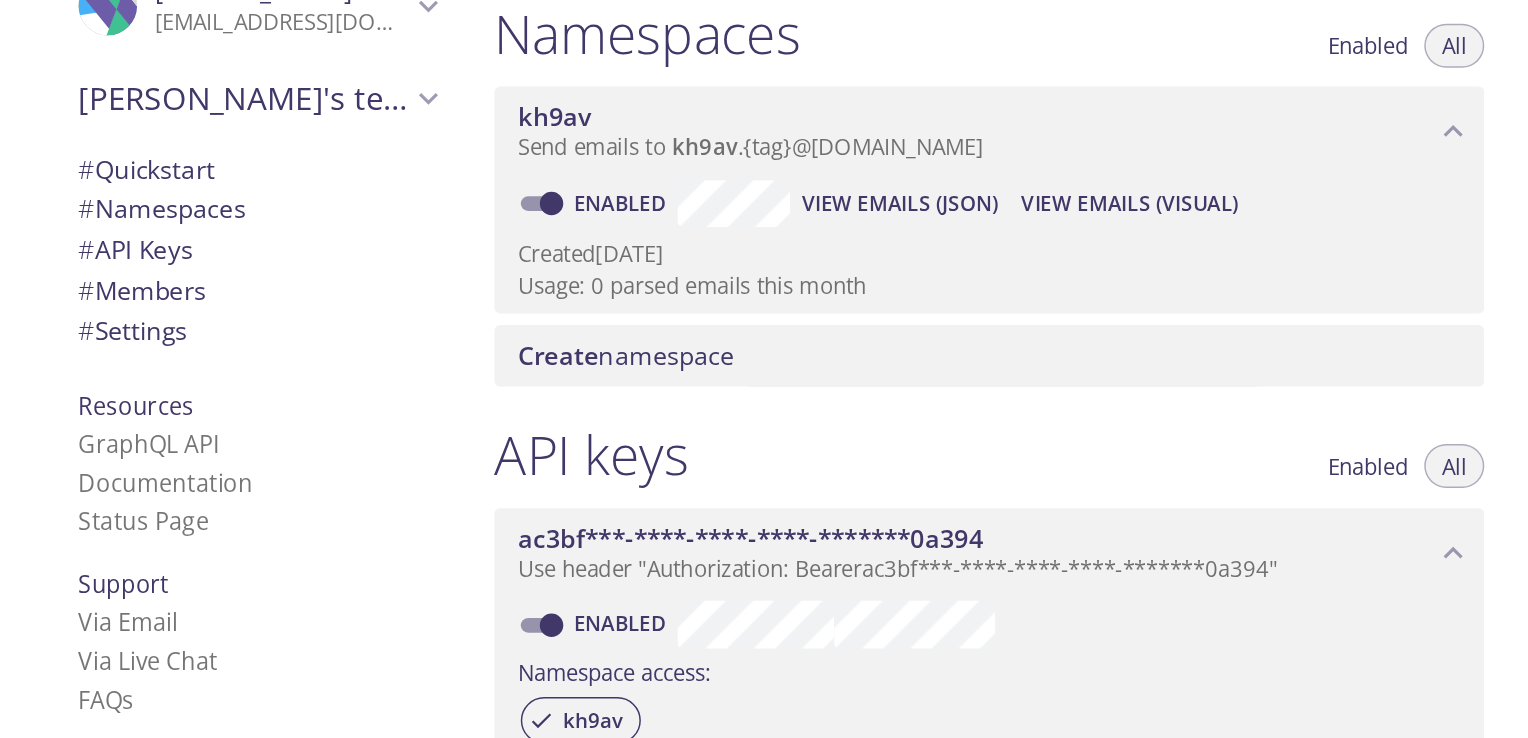 scroll, scrollTop: 186, scrollLeft: 0, axis: vertical 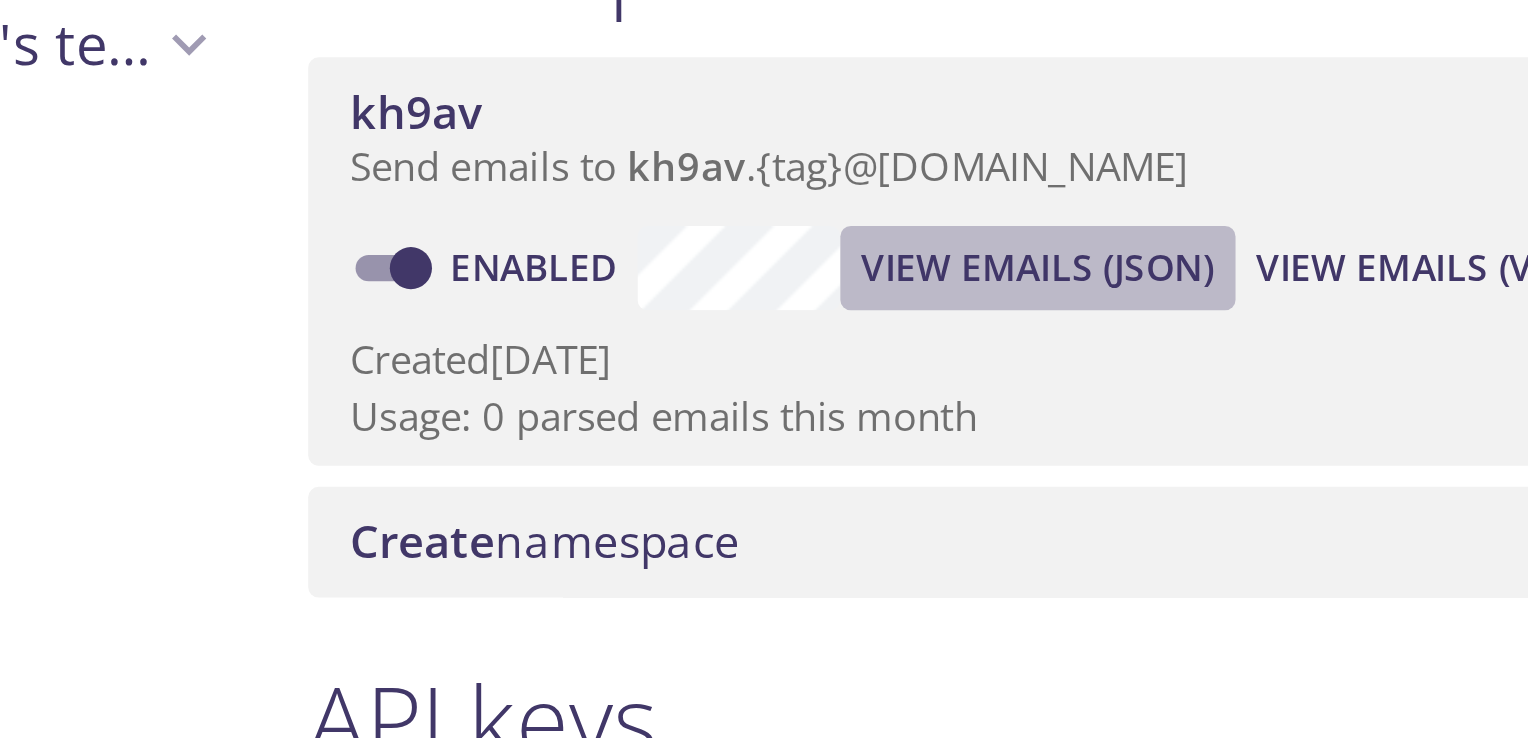 click on "View Emails (JSON)" at bounding box center [845, 205] 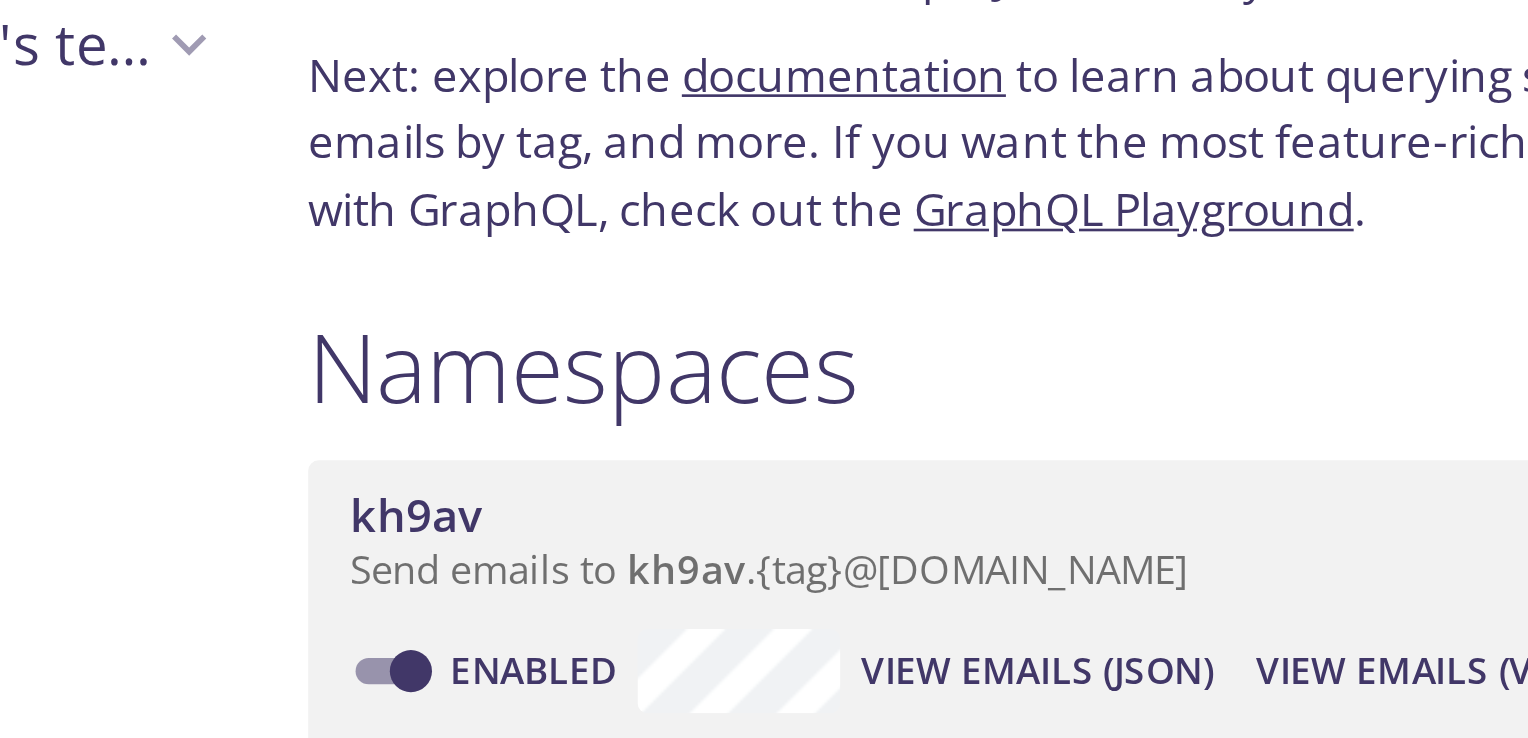 scroll, scrollTop: 0, scrollLeft: 0, axis: both 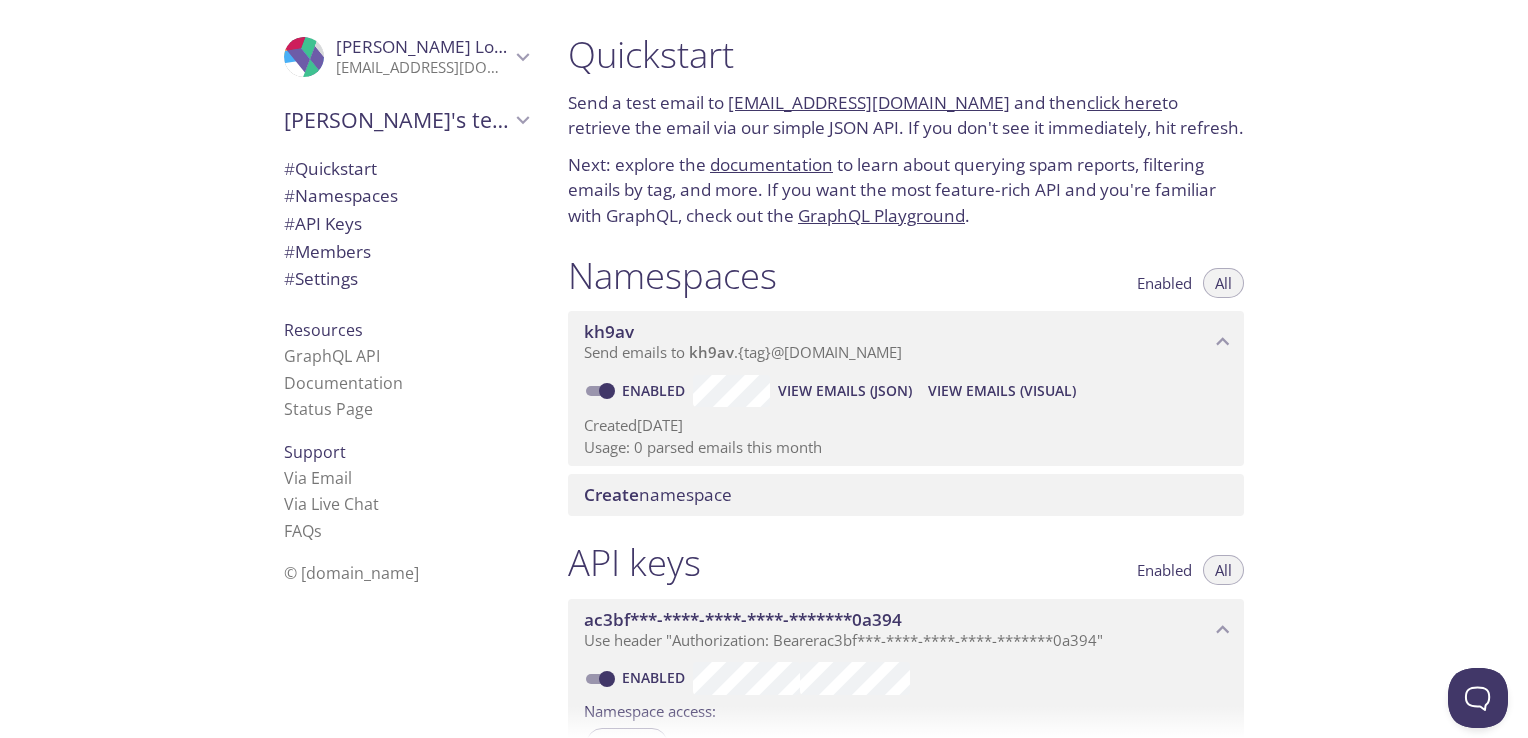 drag, startPoint x: 903, startPoint y: 102, endPoint x: 791, endPoint y: 22, distance: 137.6372 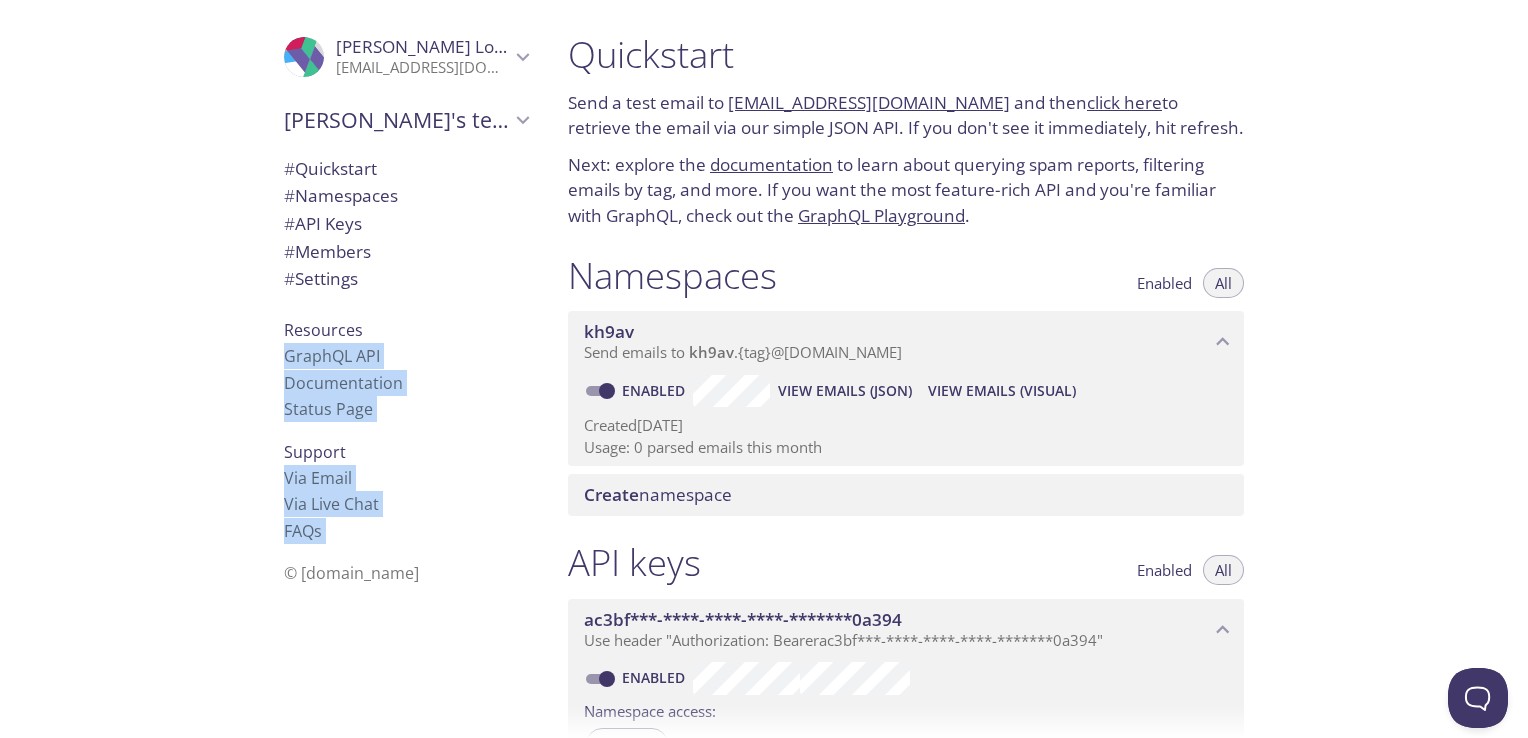 drag, startPoint x: 791, startPoint y: 22, endPoint x: 864, endPoint y: -21, distance: 84.723076 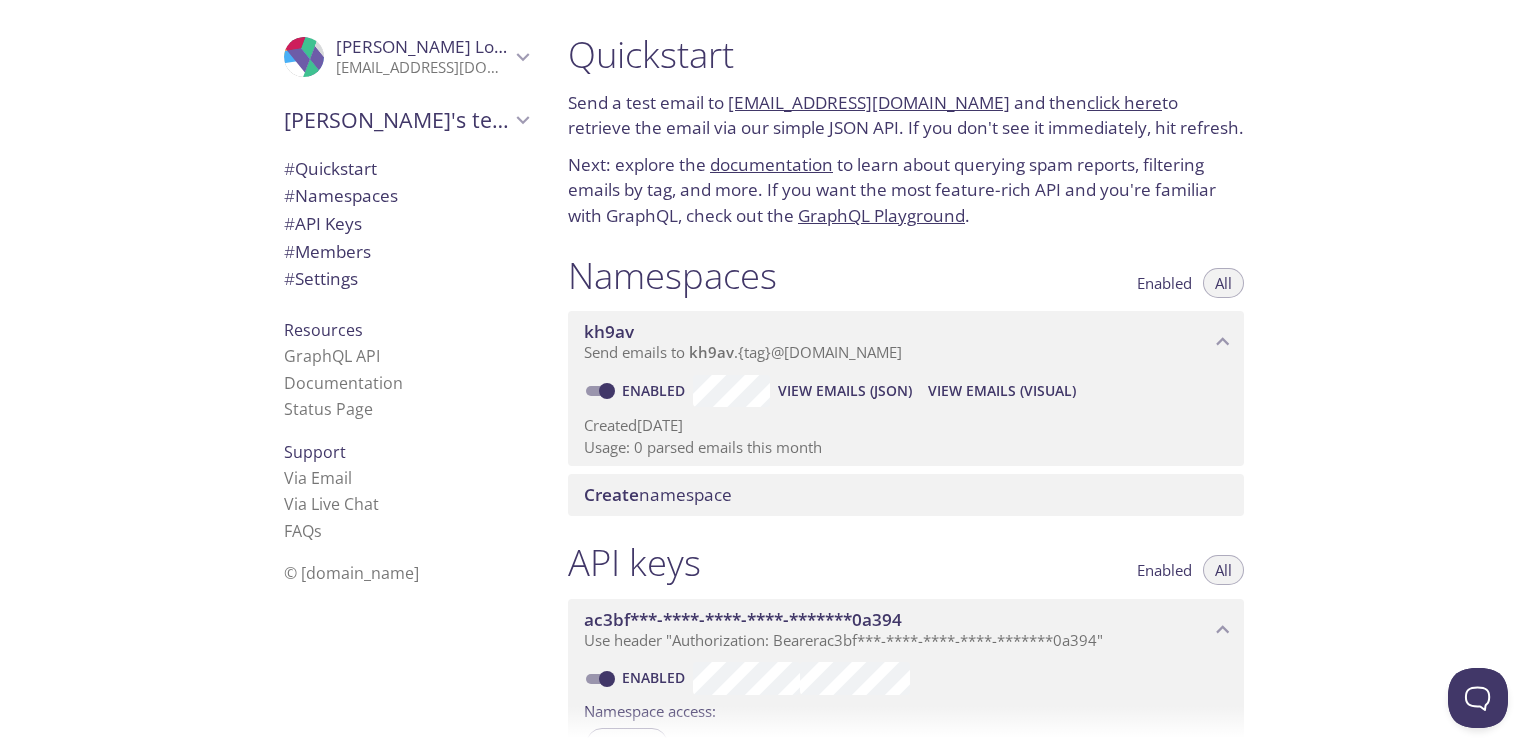 click on "Quickstart Send a test email to   kh9av.test@inbox.testmail.app   and then  click here  to retrieve the email via our simple JSON API. If you don't see it immediately, hit refresh. Next: explore the   documentation   to learn about querying spam reports, filtering emails by tag, and more. If you want the most feature-rich API and you're familiar with GraphQL, check out the   GraphQL Playground . Namespaces Enabled All kh9av Send emails to   kh9av . {tag} @inbox.testmail.app Enabled View Emails (JSON) View Emails (Visual) Created  10 Jul 2025 Usage: 0 parsed emails this month Create  namespace API keys Enabled All ac3bf***-****-****-****-*******0a394 Use header "Authorization: Bearer  ac3bf***-****-****-****-*******0a394 " Enabled Namespace access: kh9av Created  10 Jul 2025 Usage: 0 API calls this month Create  API key Members Admins All   ProfilePic Nikil   LogeshJ sec23cs039@sairamtap.edu.in Joined  10 Jul 2025 Invite  a team member Settings Team (or organization) name: Nikil's team Save Setup Billing:" at bounding box center [1040, 369] 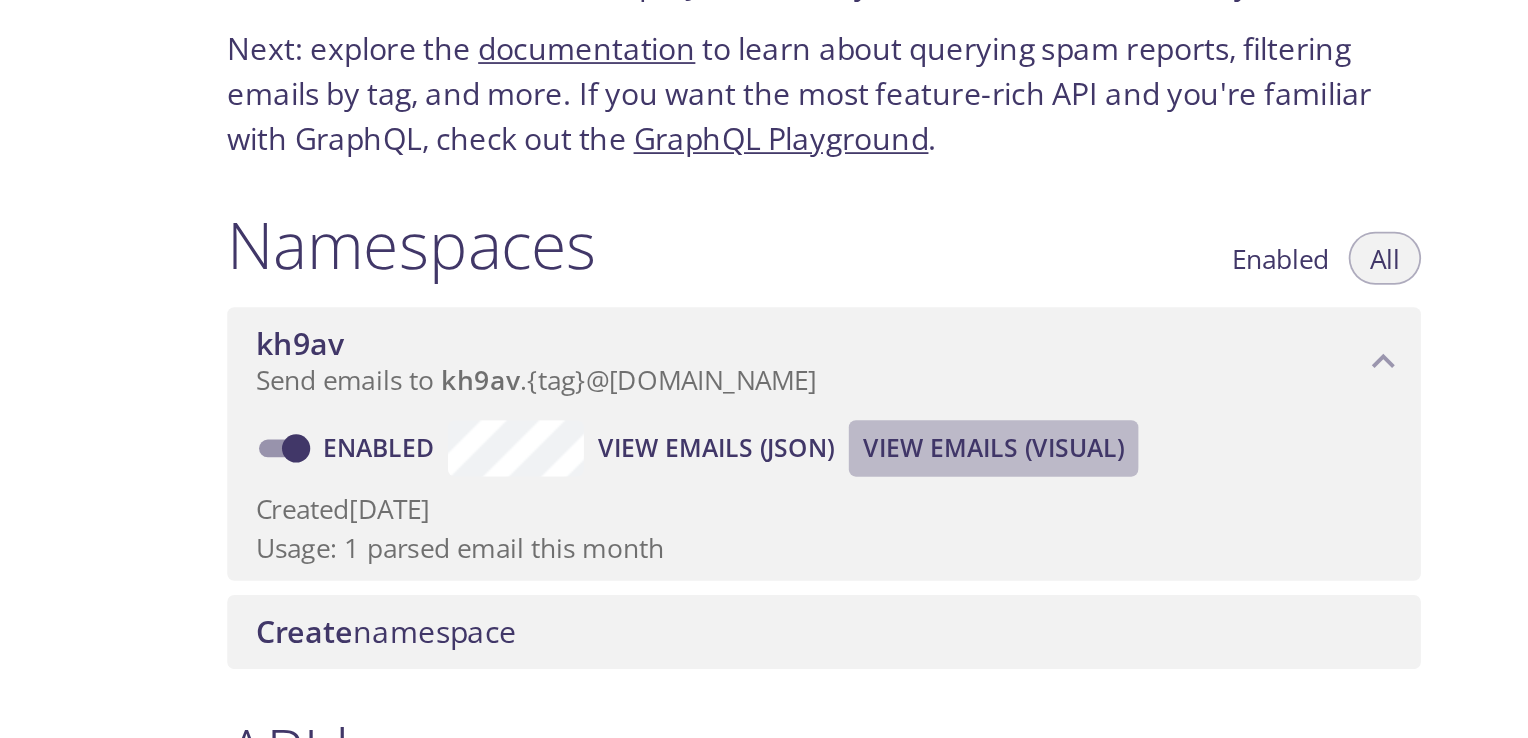 click on "View Emails (Visual)" at bounding box center (1002, 391) 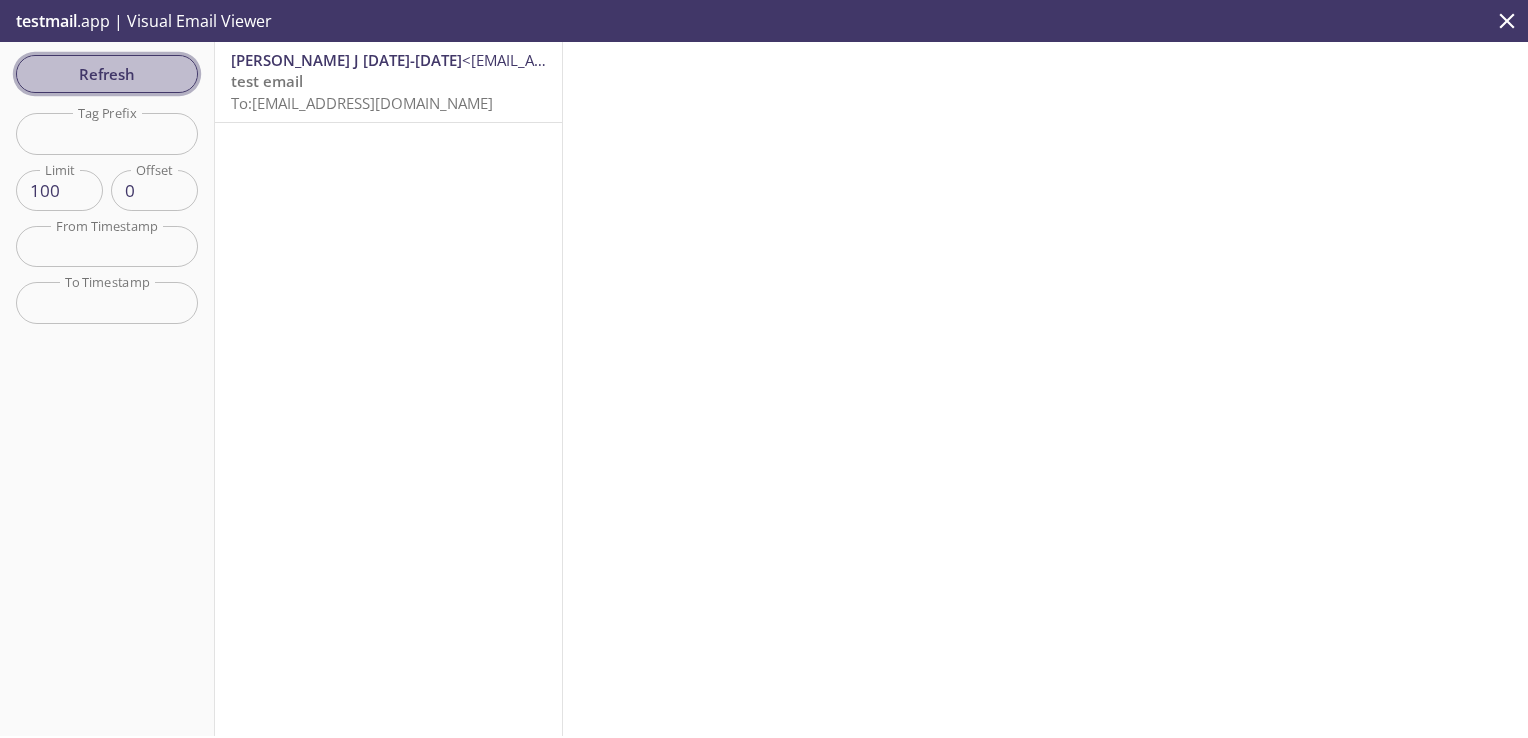 click on "Refresh" at bounding box center (107, 74) 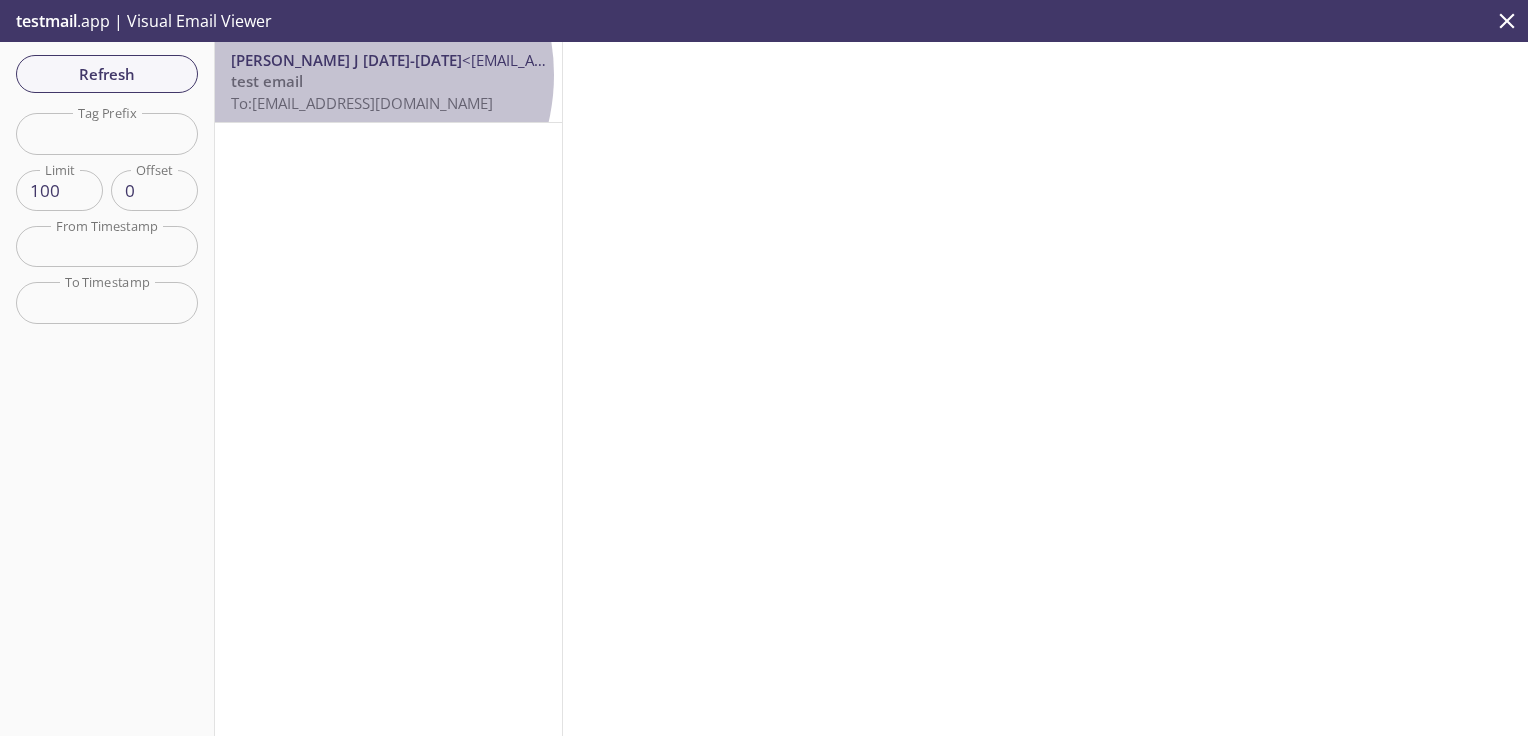 click on "test email To:  kh9av.test@inbox.testmail.app" at bounding box center (388, 92) 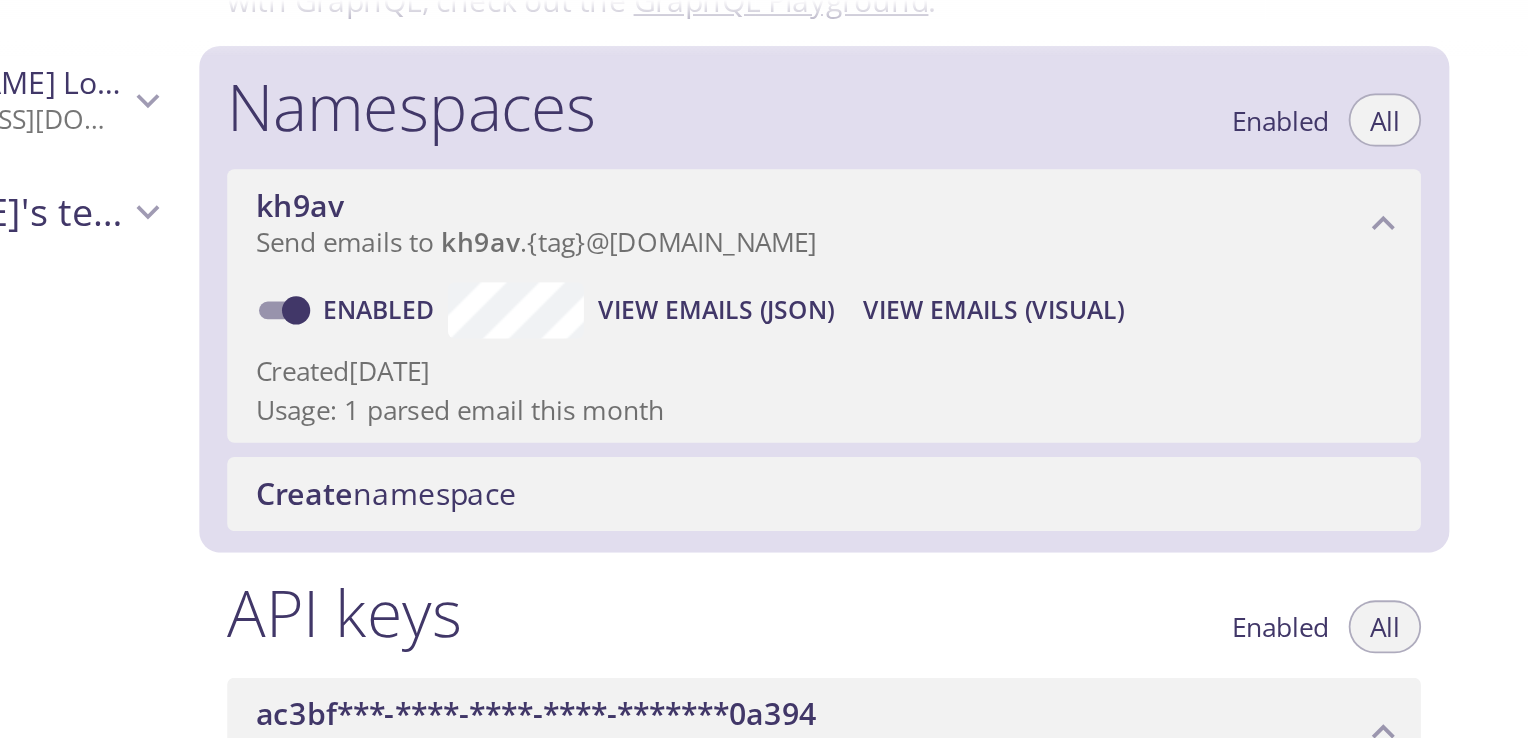 scroll, scrollTop: 252, scrollLeft: 0, axis: vertical 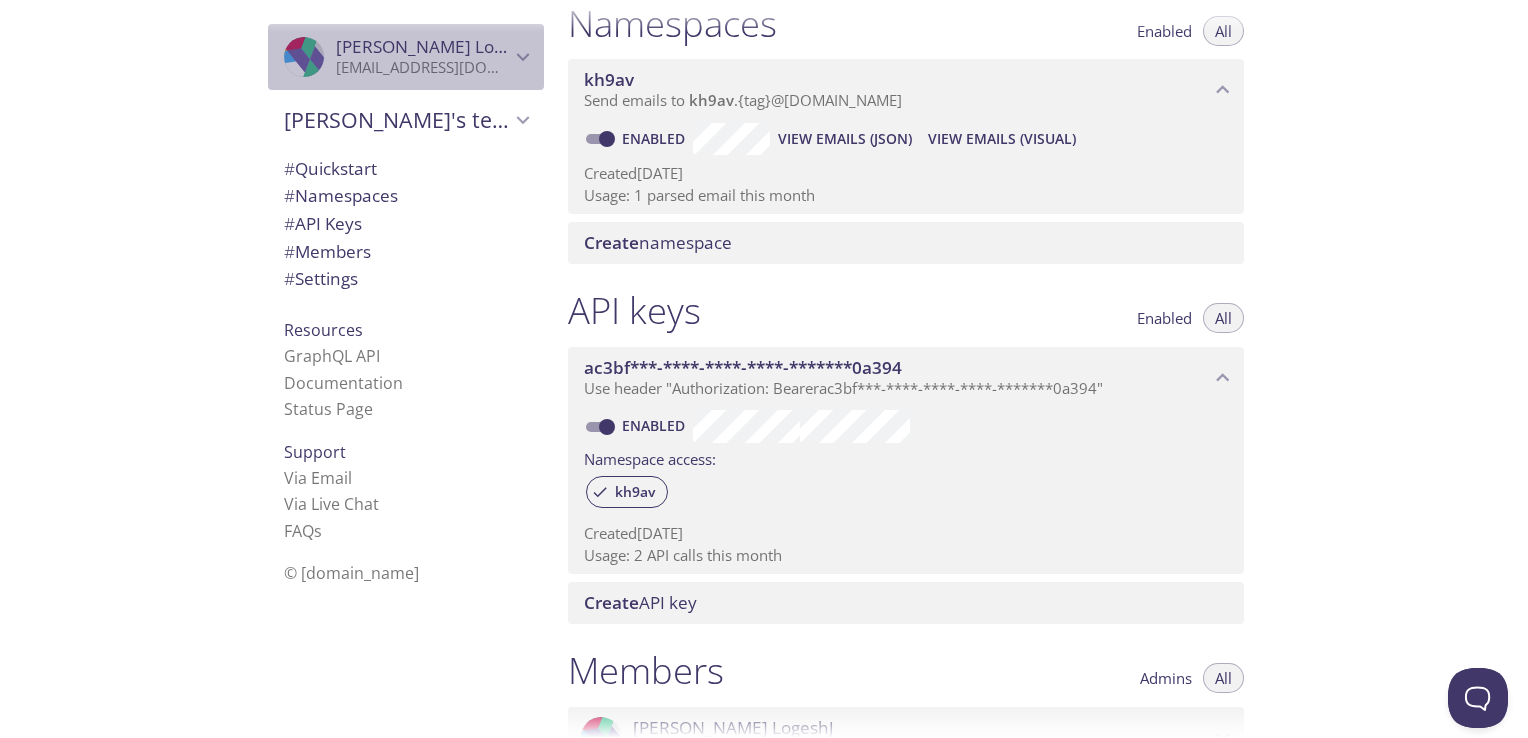 click on "sec23cs039@sairamtap.edu.in" at bounding box center [423, 68] 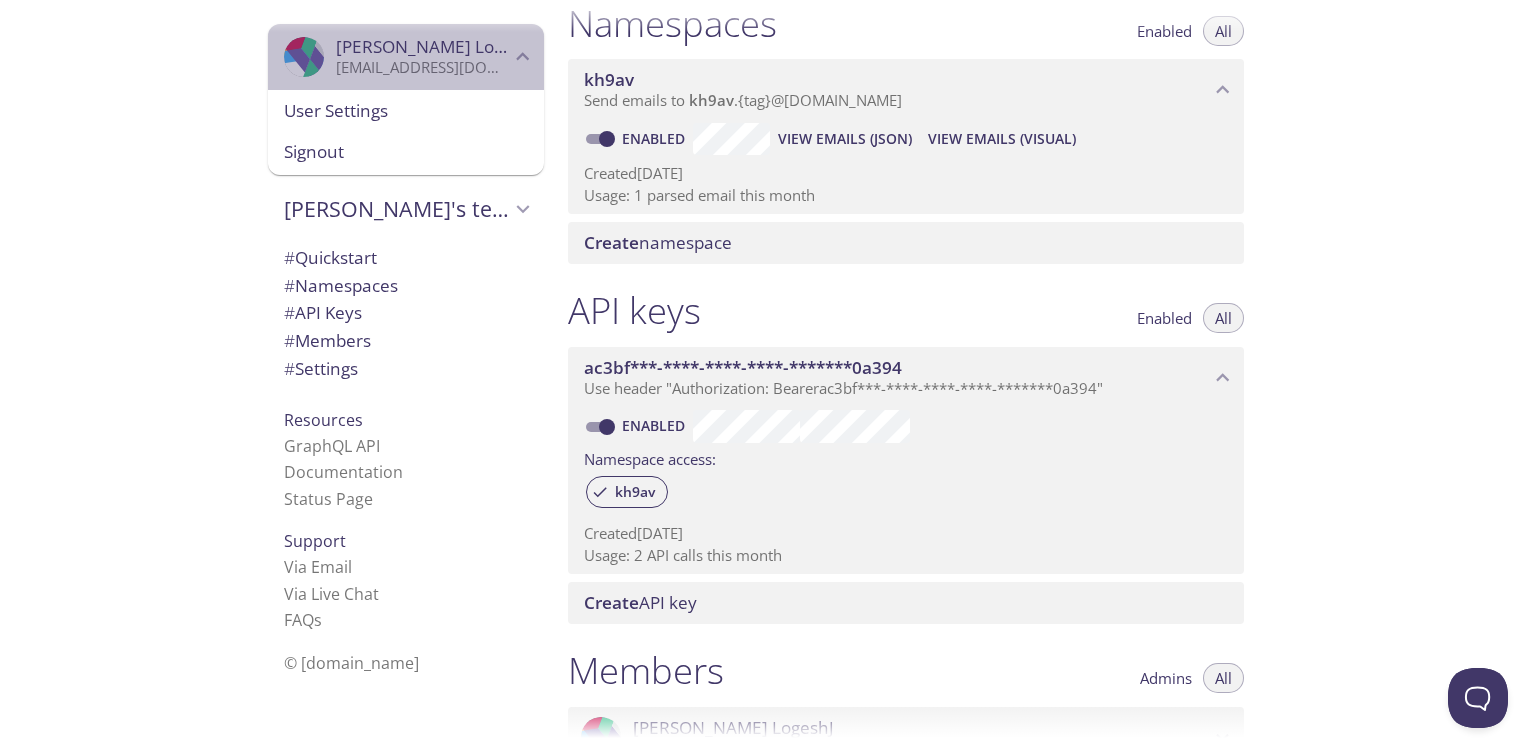 click on "sec23cs039@sairamtap.edu.in" at bounding box center [423, 68] 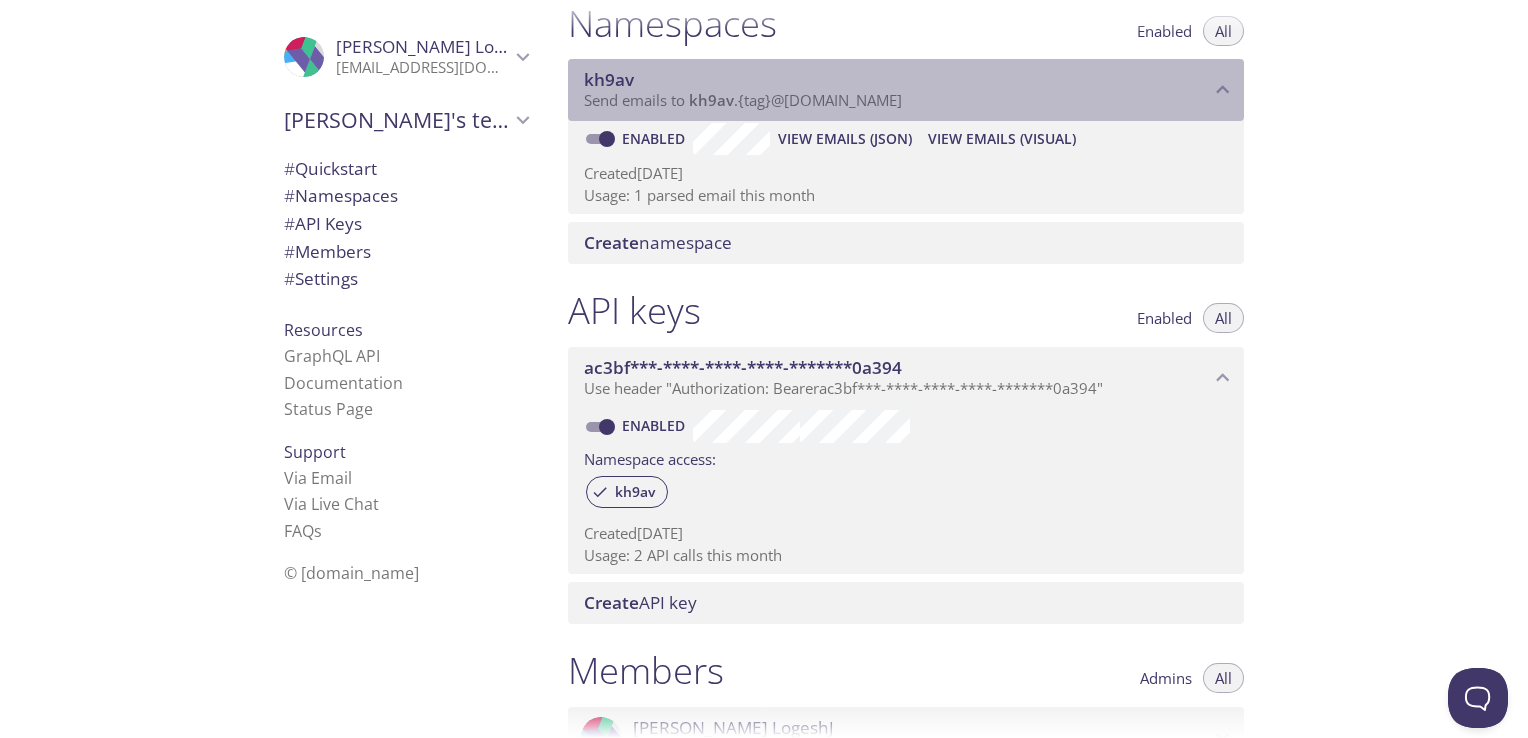 click on "Send emails to   kh9av . {tag} @inbox.testmail.app" at bounding box center (743, 100) 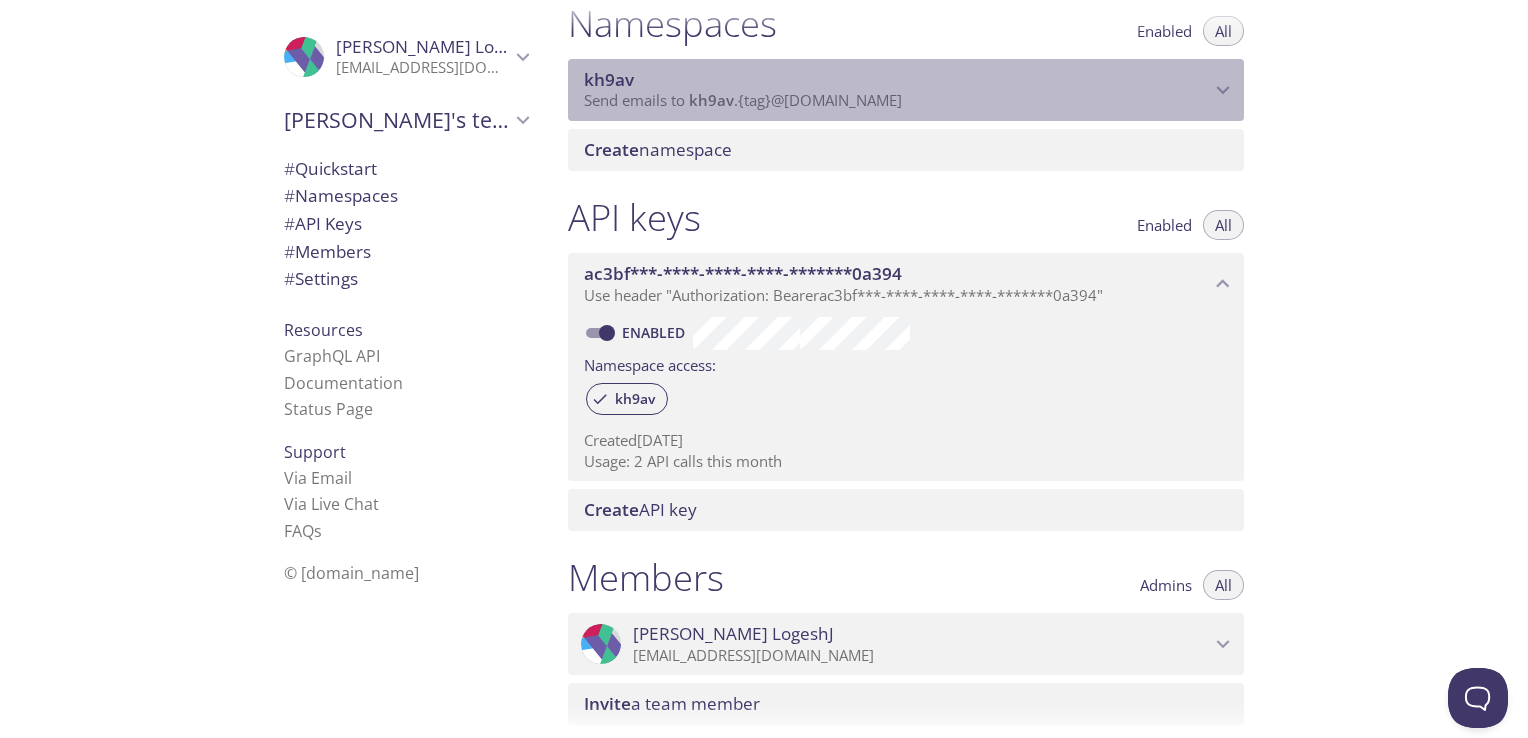 click on "Send emails to   kh9av . {tag} @inbox.testmail.app" at bounding box center (743, 100) 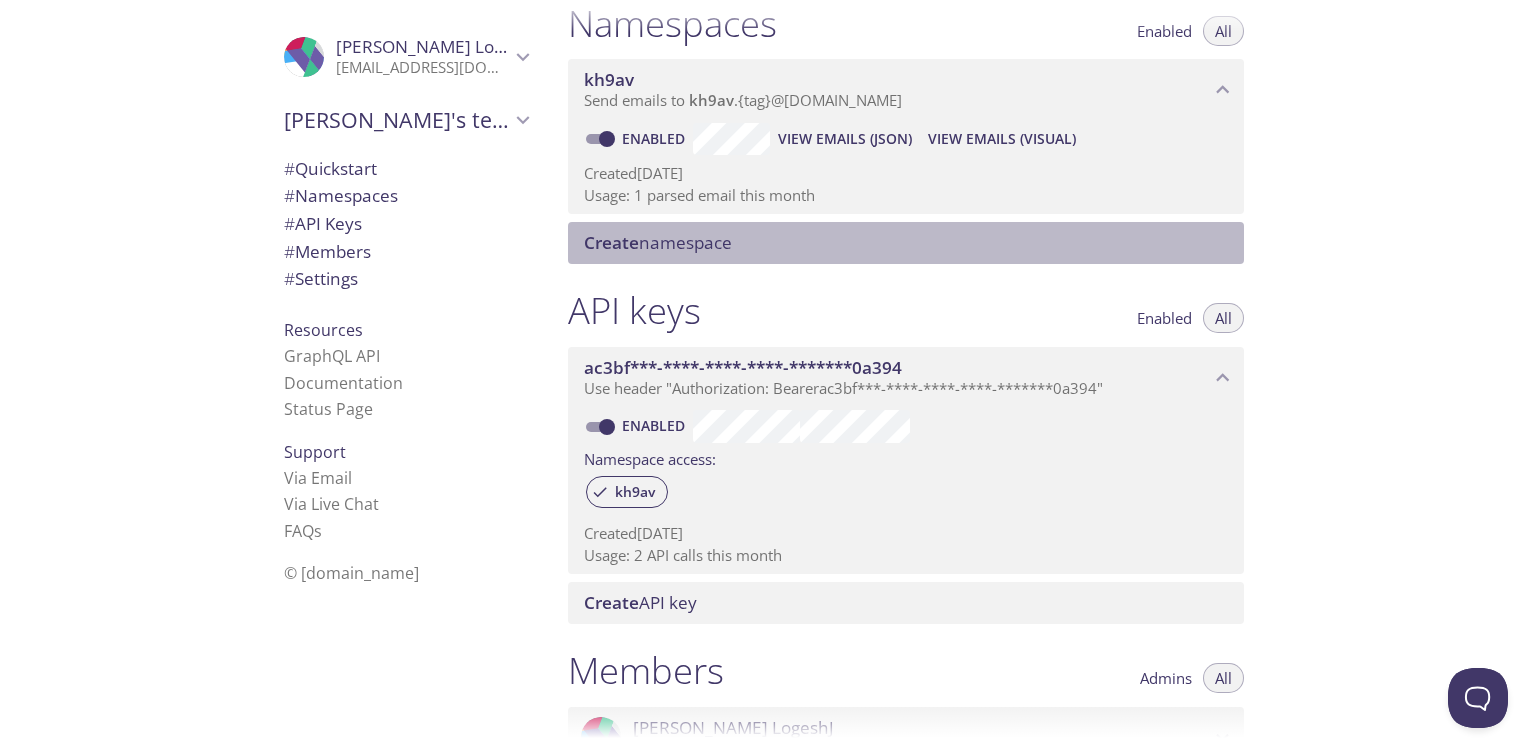 click on "Create  namespace" at bounding box center [910, 243] 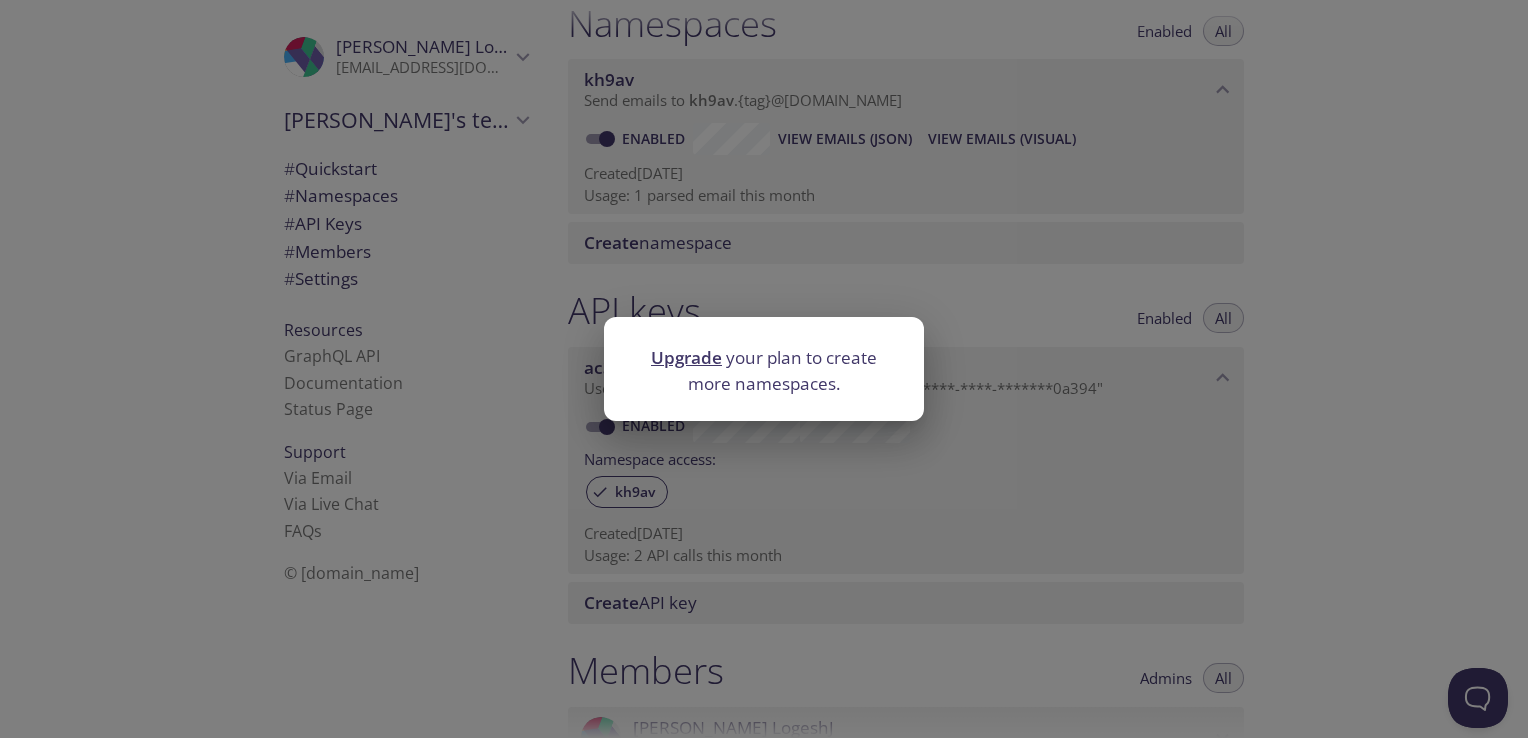 click on "Upgrade   your plan to create more namespaces." at bounding box center [764, 369] 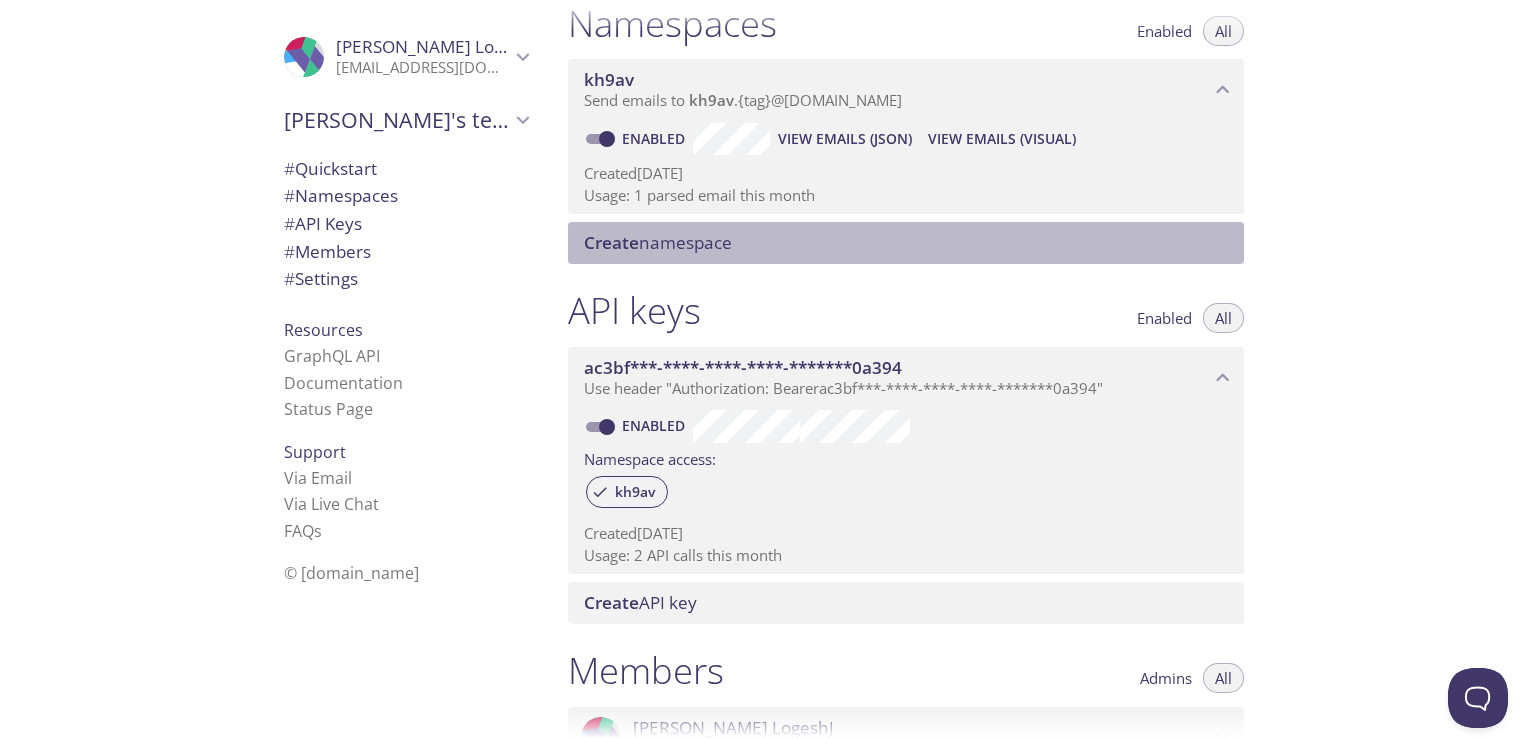 click on "Create  namespace" at bounding box center (910, 243) 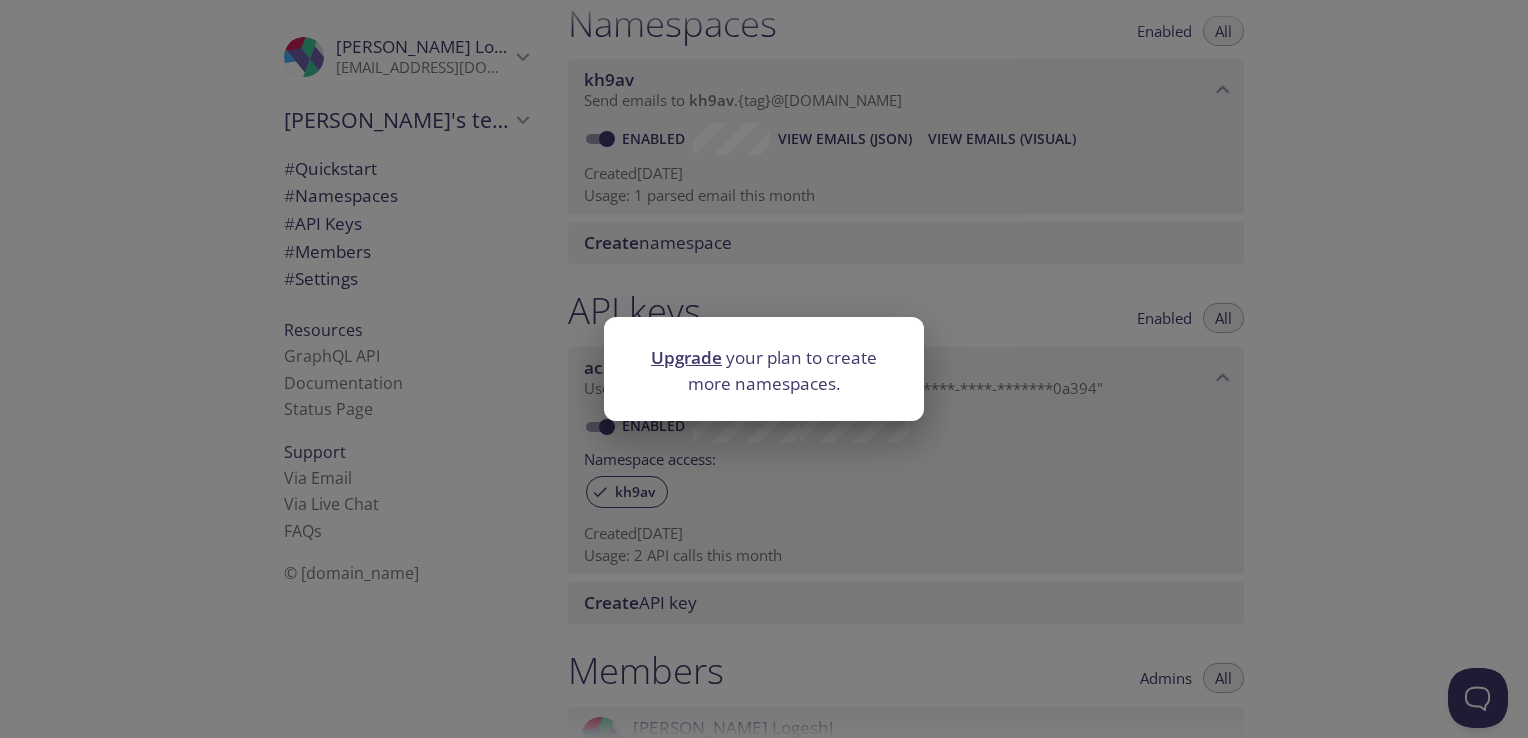 click on "Upgrade   your plan to create more namespaces." at bounding box center [764, 369] 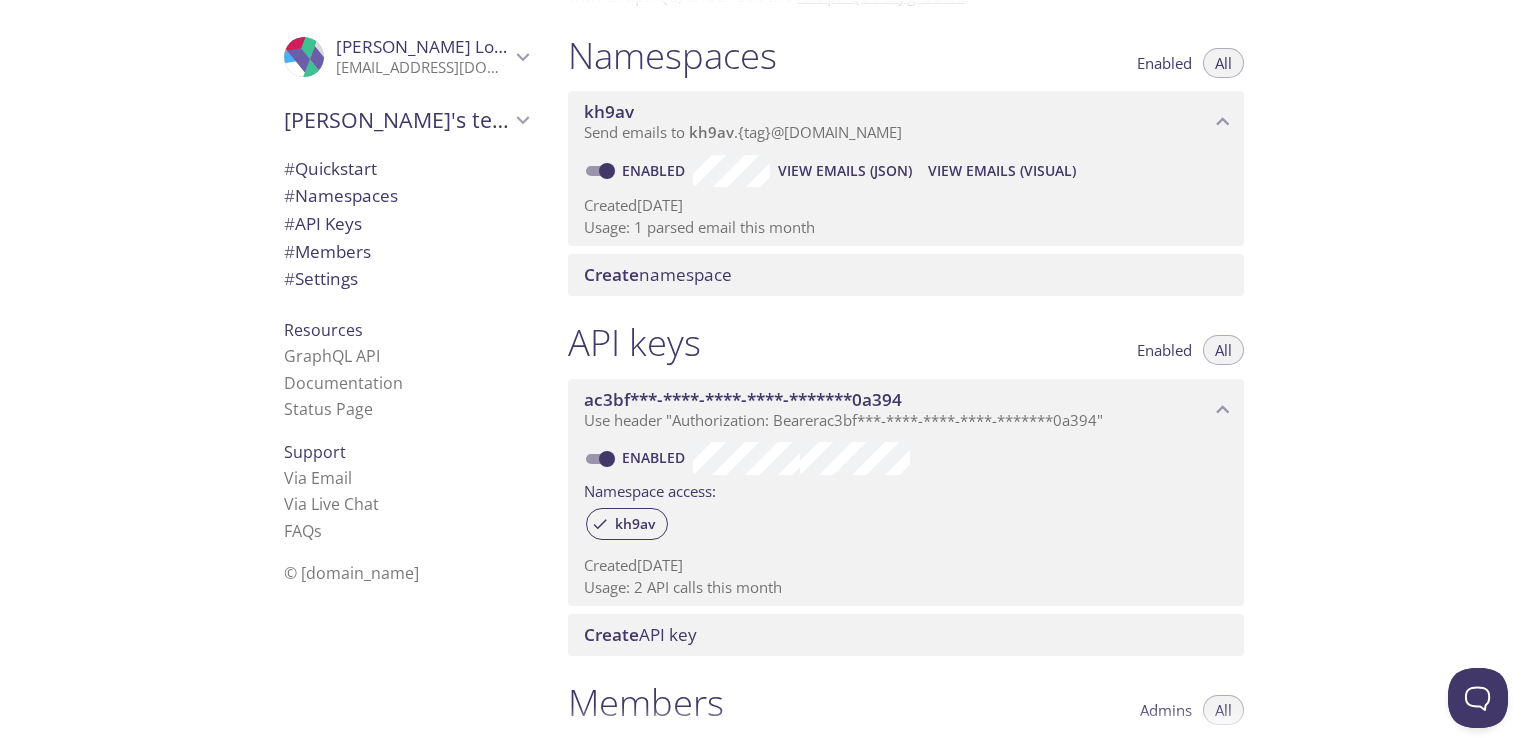 scroll, scrollTop: 0, scrollLeft: 0, axis: both 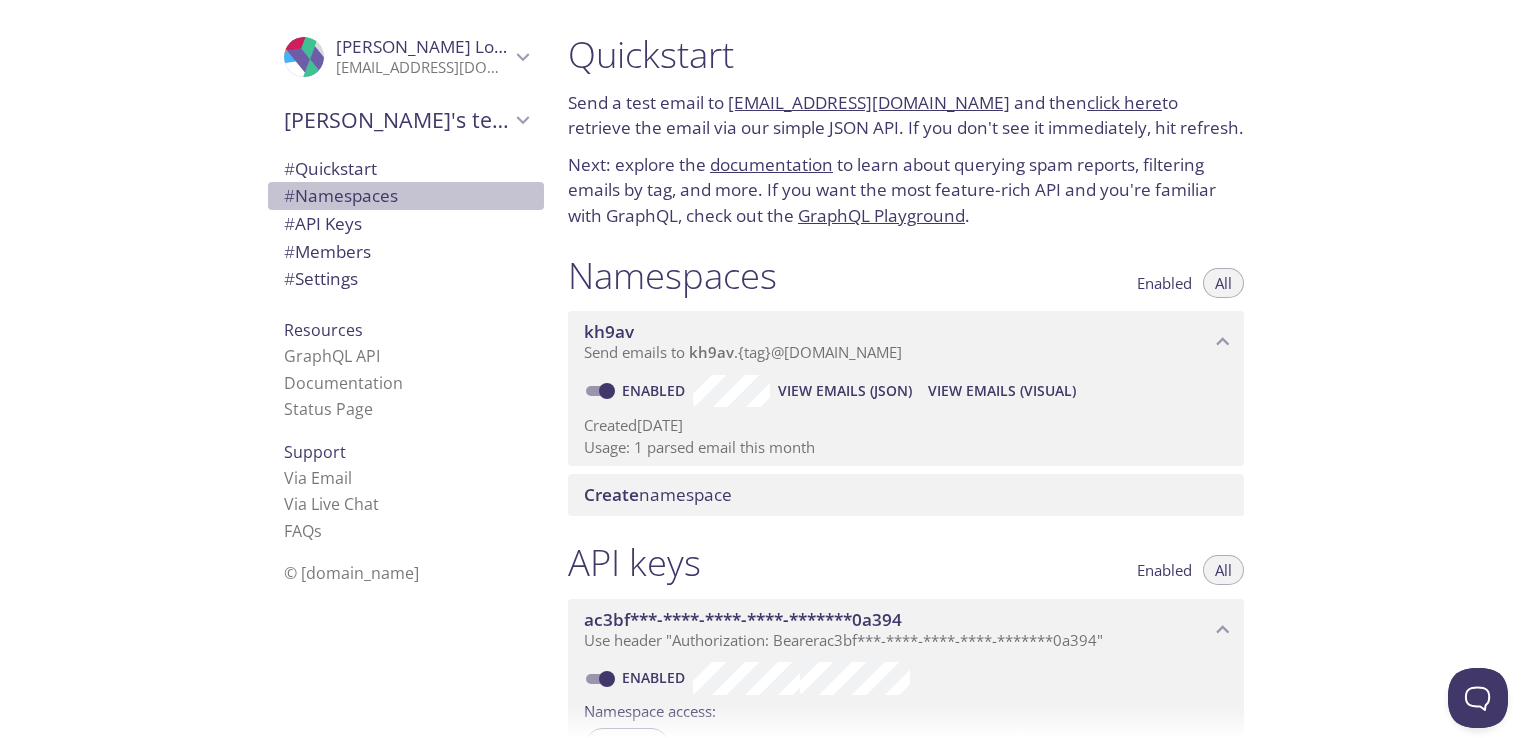 click on "#  Namespaces" at bounding box center (406, 196) 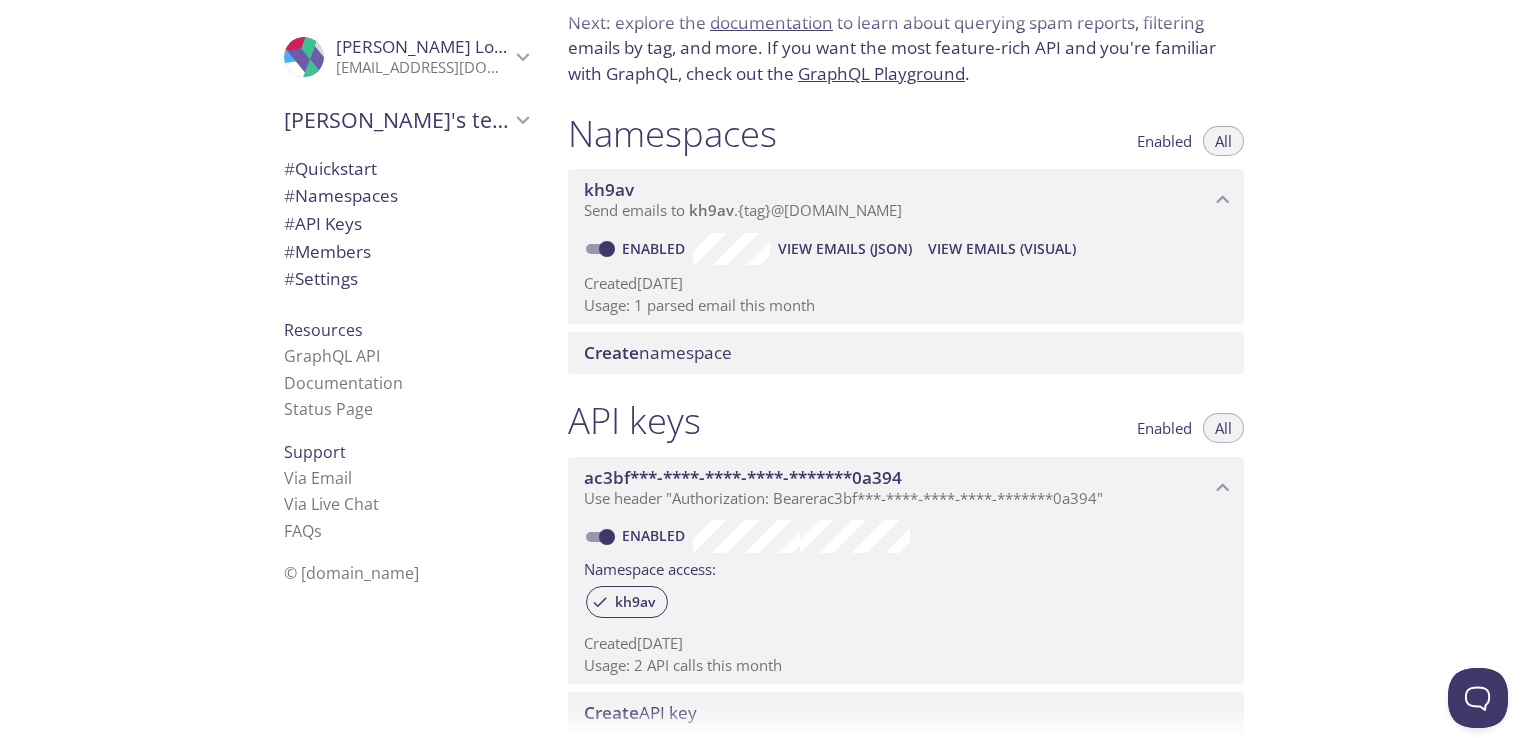 scroll, scrollTop: 142, scrollLeft: 0, axis: vertical 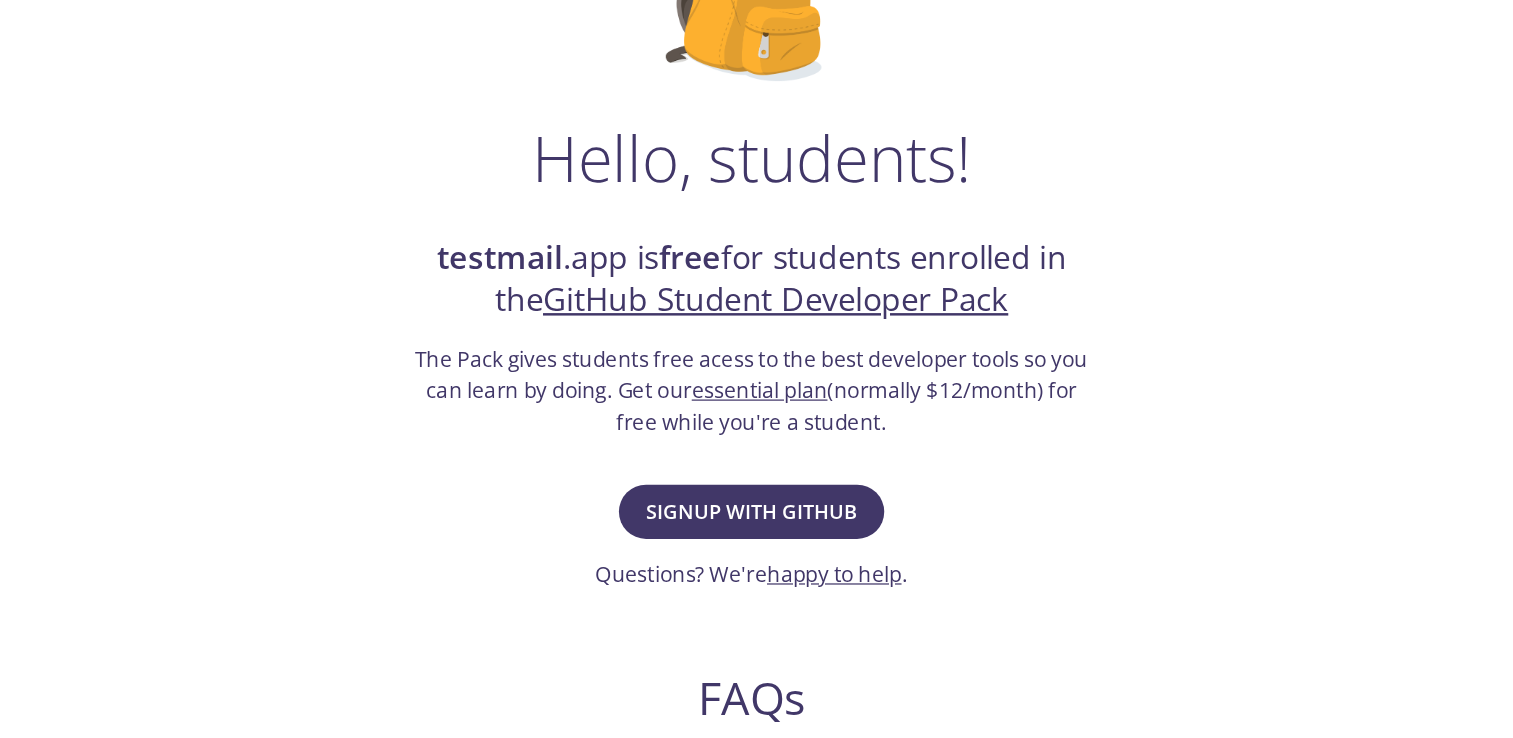 click on "essential plan" at bounding box center [763, 455] 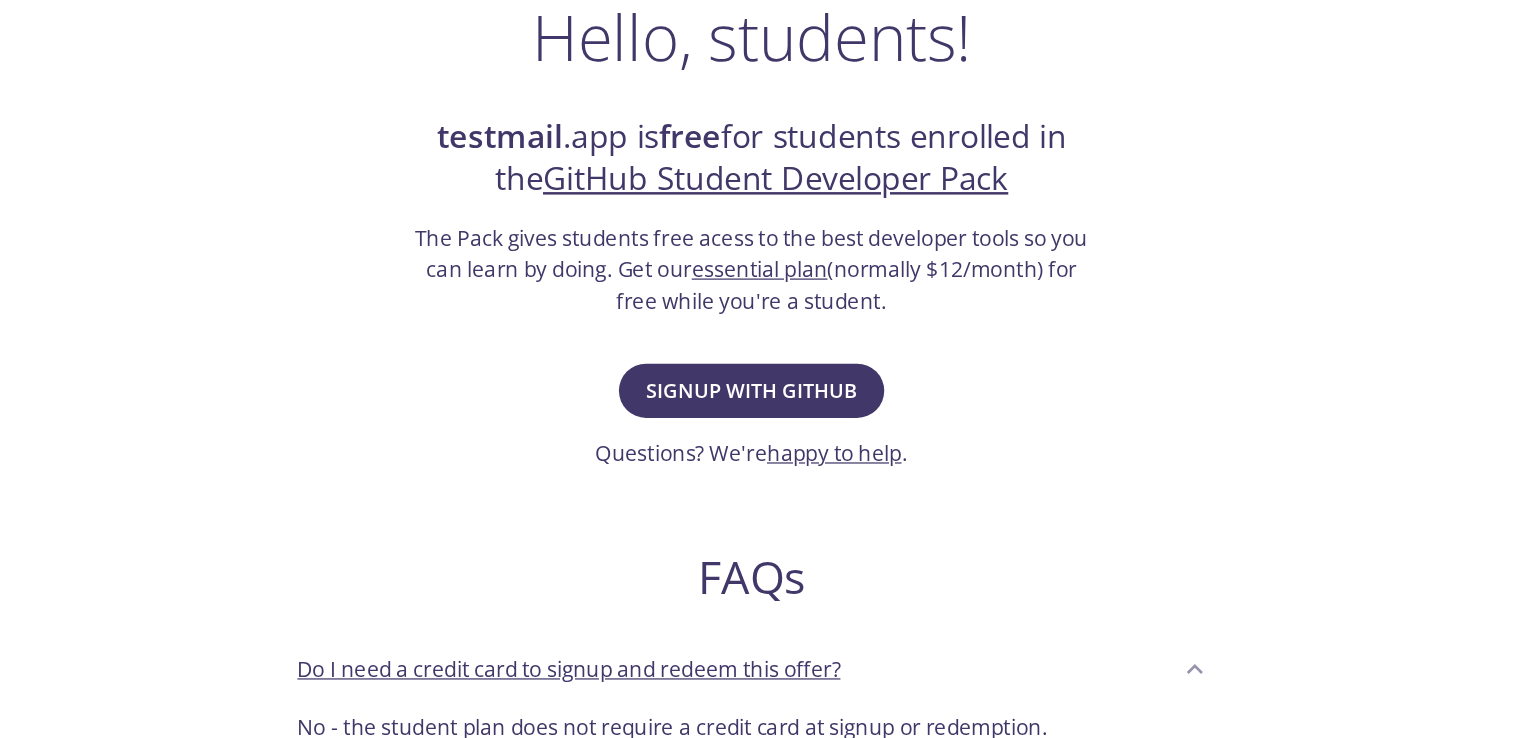 scroll, scrollTop: 200, scrollLeft: 0, axis: vertical 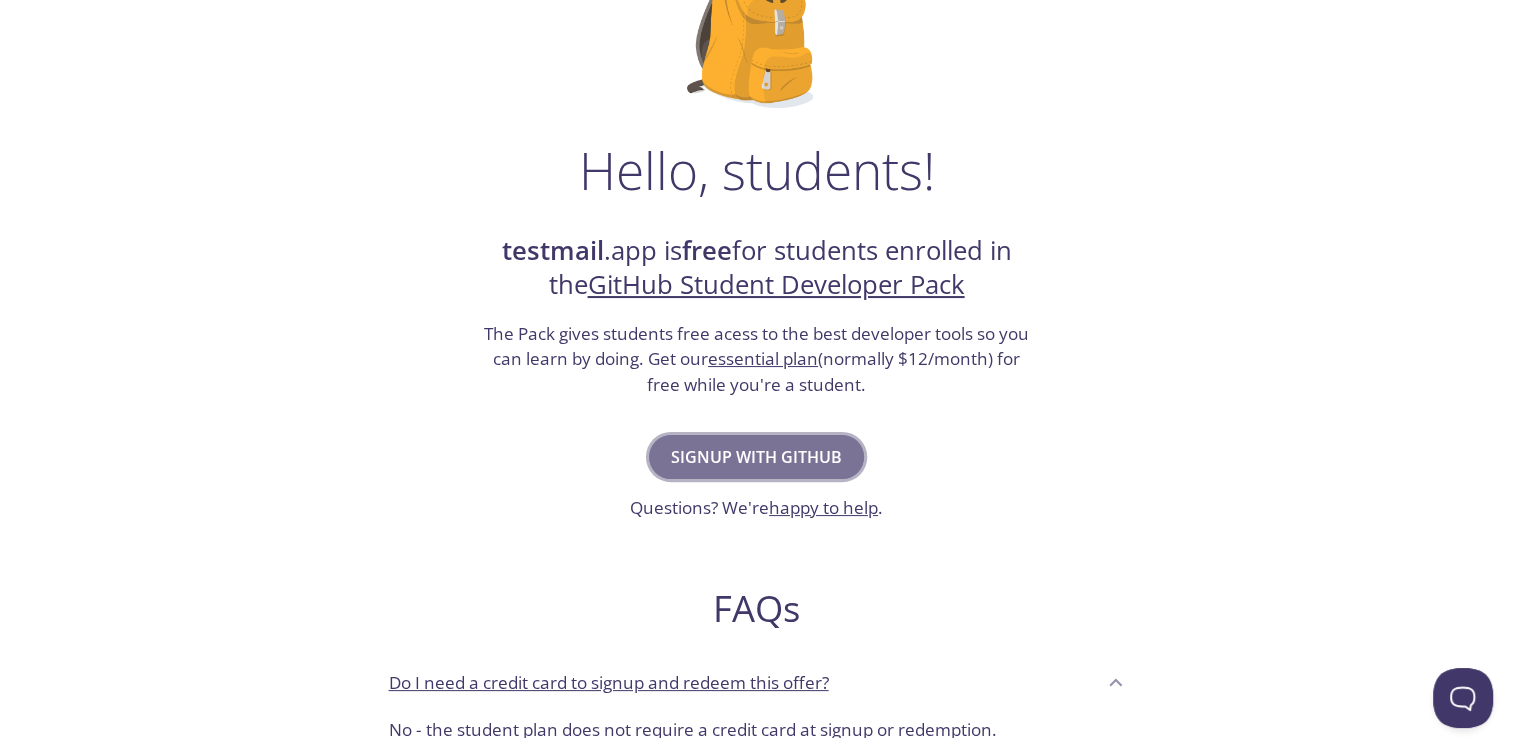 click on "Signup with GitHub" at bounding box center (756, 457) 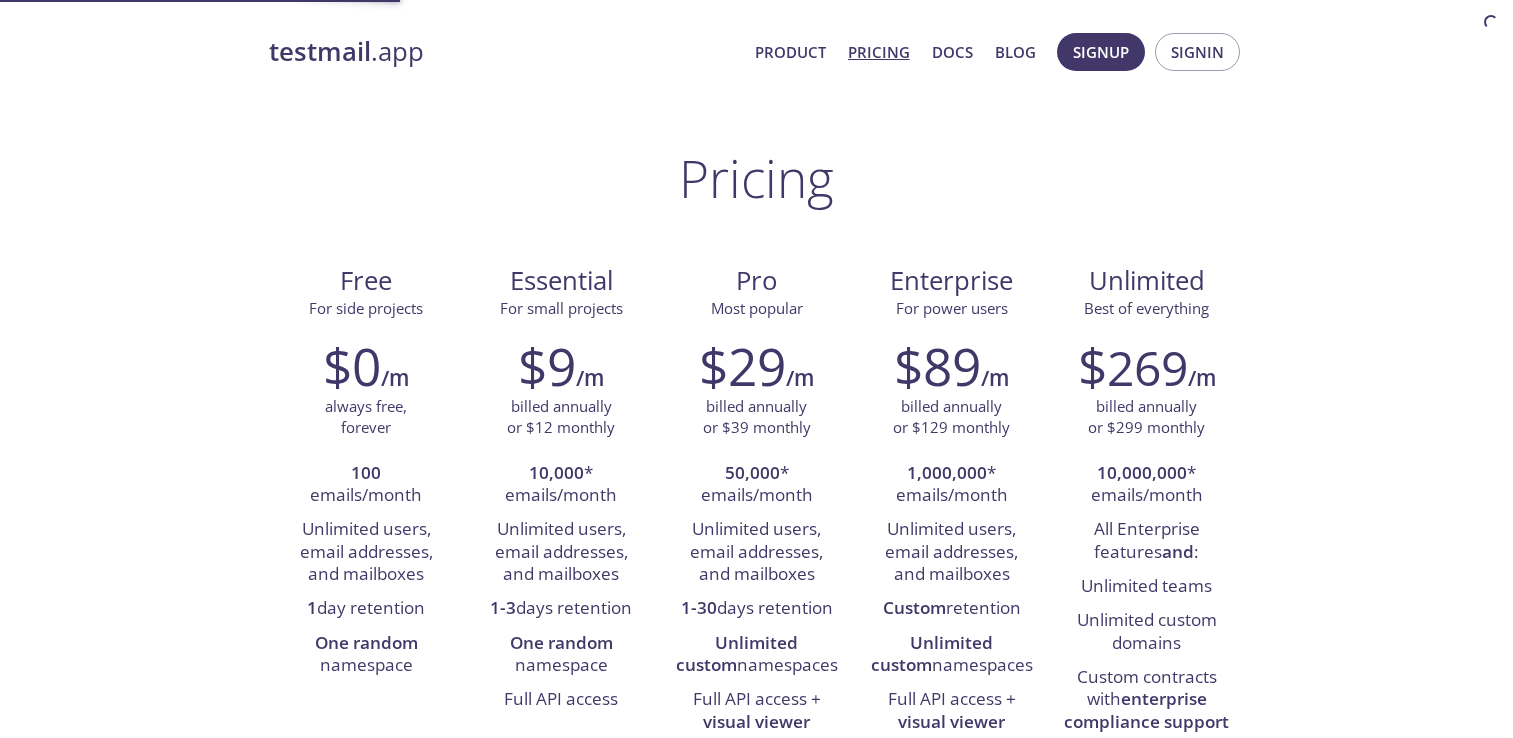 scroll, scrollTop: 0, scrollLeft: 0, axis: both 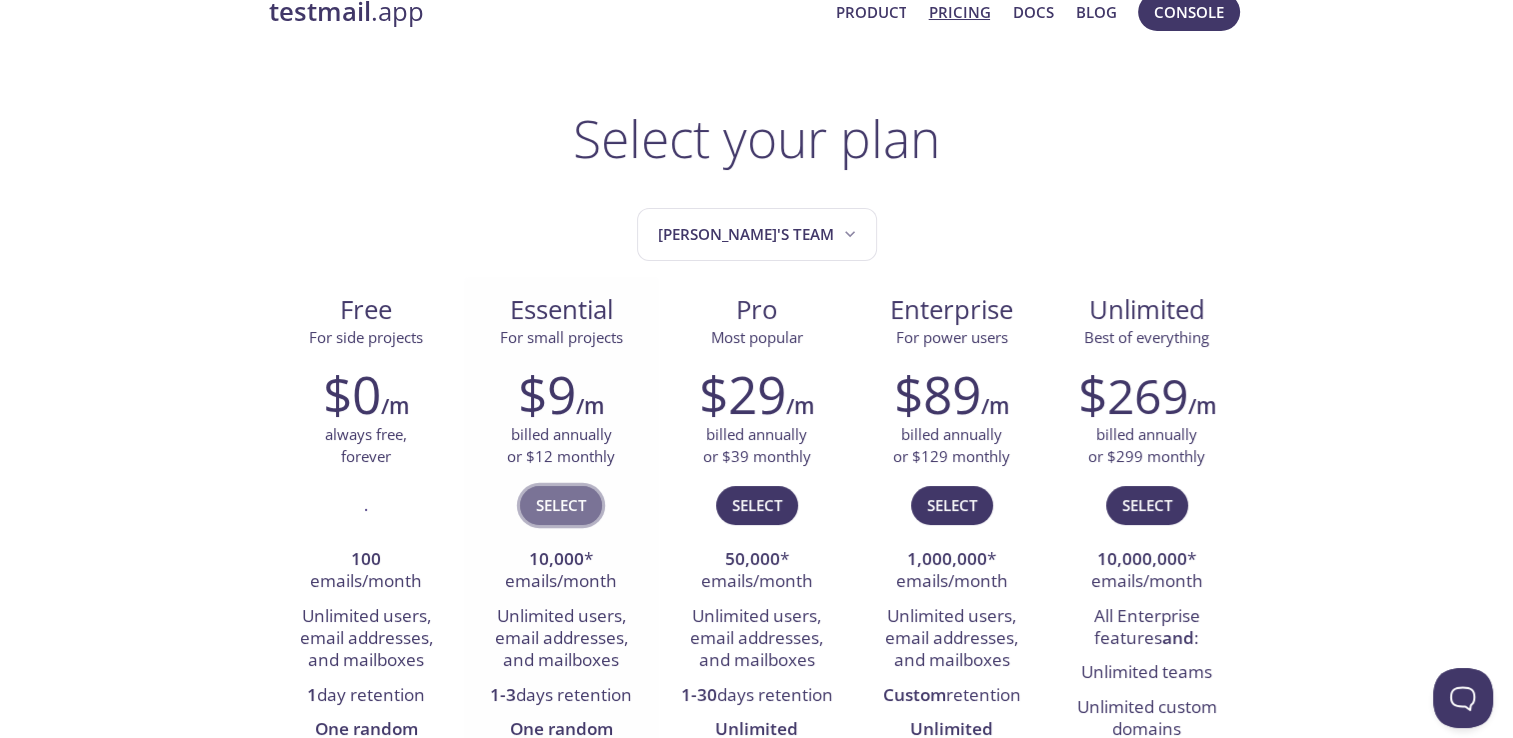 click on "Select" at bounding box center (561, 505) 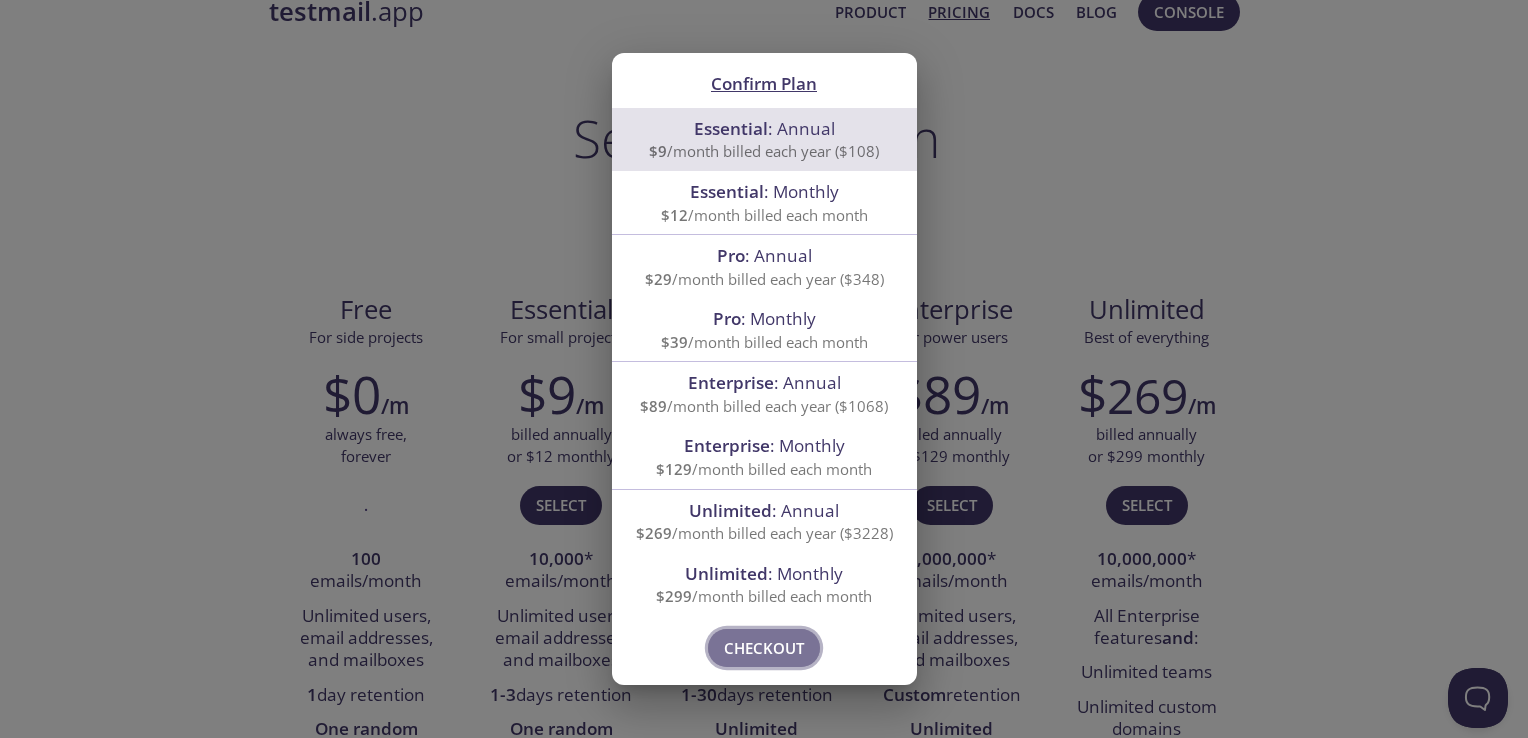 click on "Checkout" at bounding box center (764, 648) 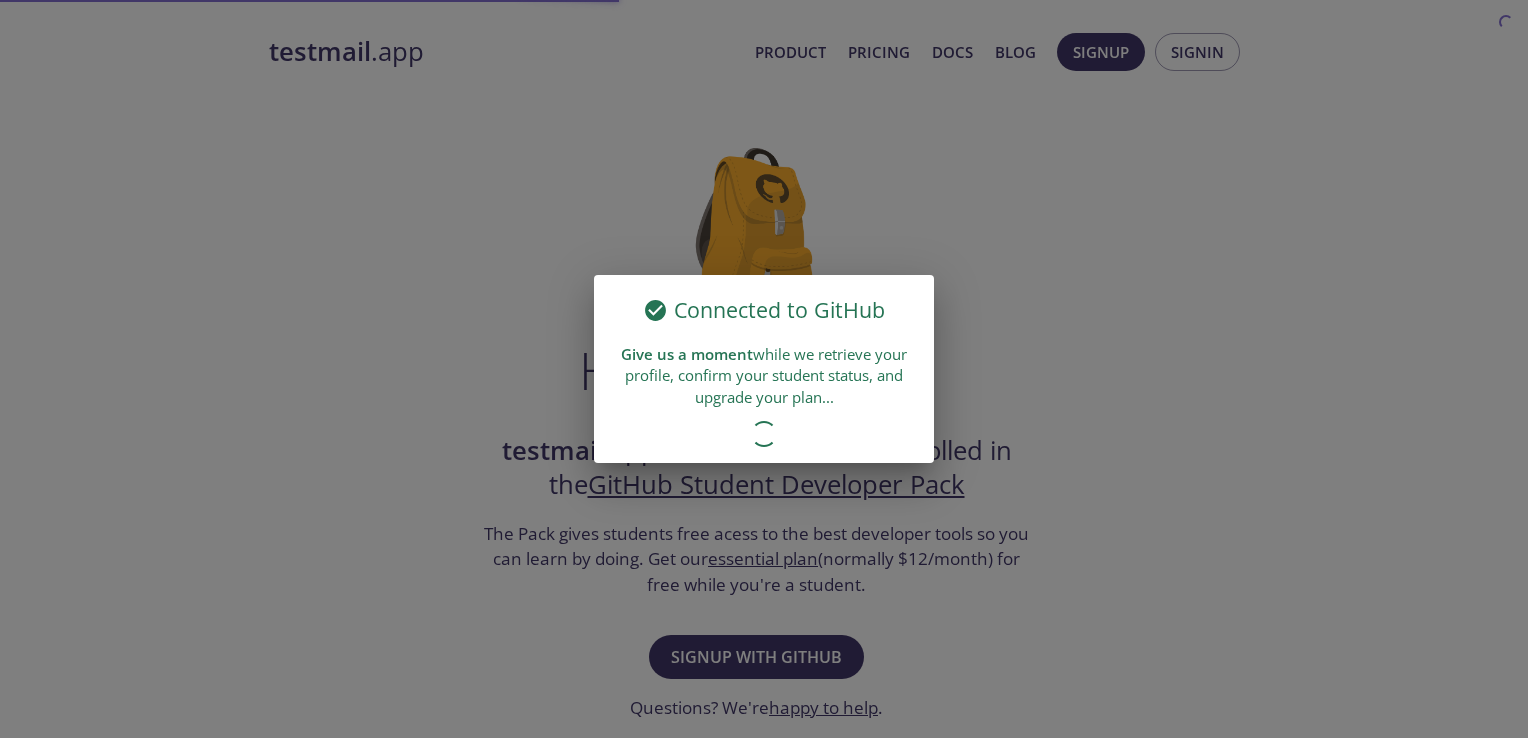 scroll, scrollTop: 0, scrollLeft: 0, axis: both 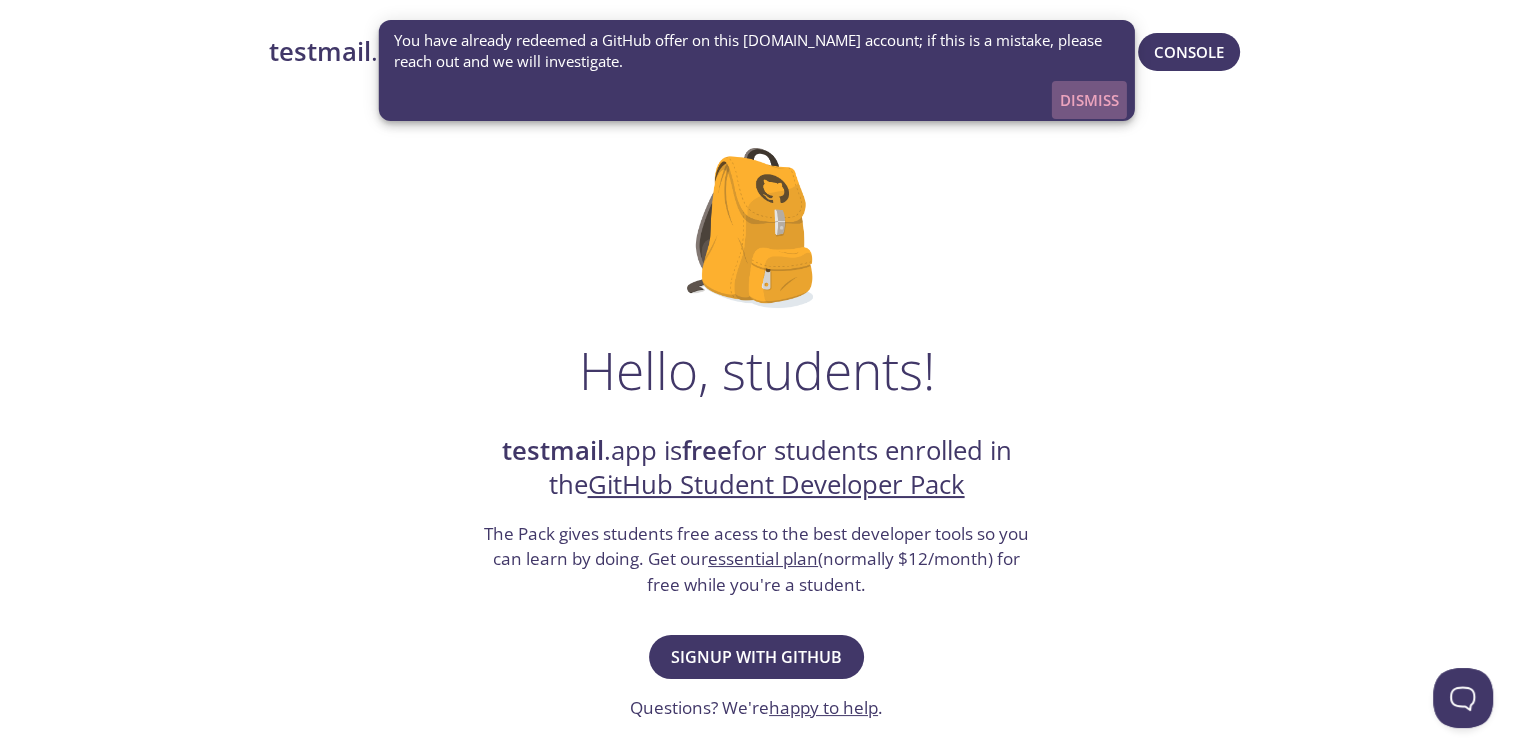 click on "Dismiss" at bounding box center (1089, 100) 